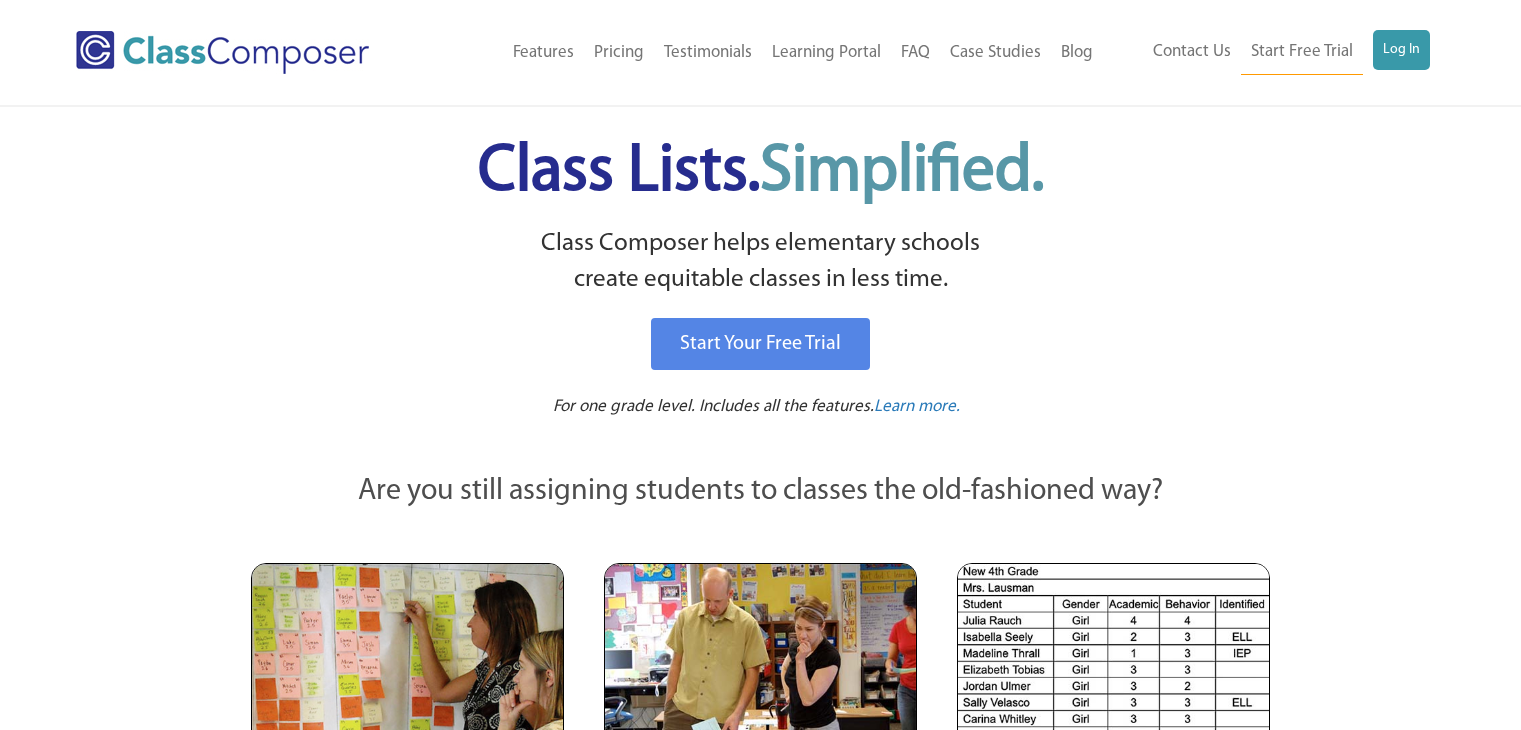 scroll, scrollTop: 0, scrollLeft: 0, axis: both 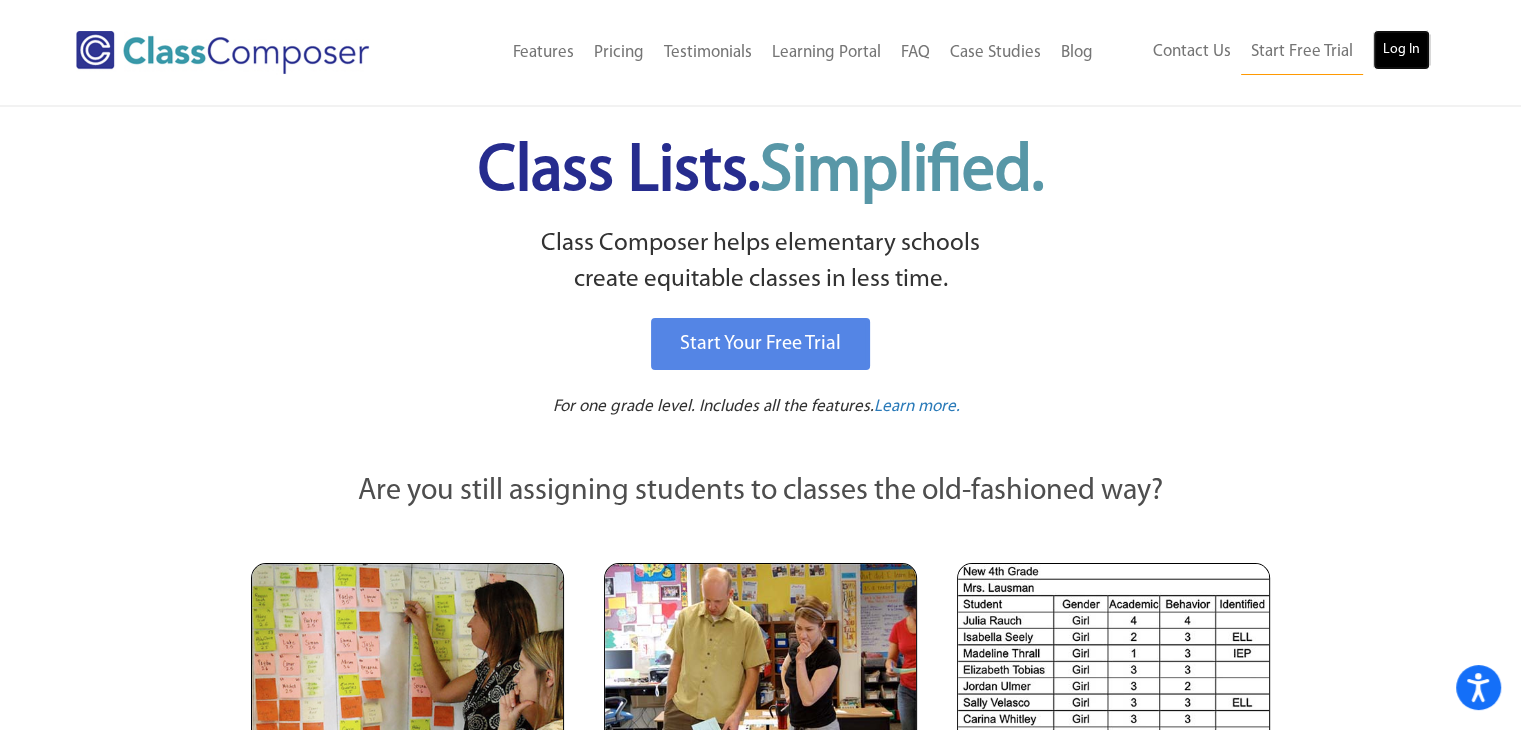 click on "Log In" at bounding box center (1401, 50) 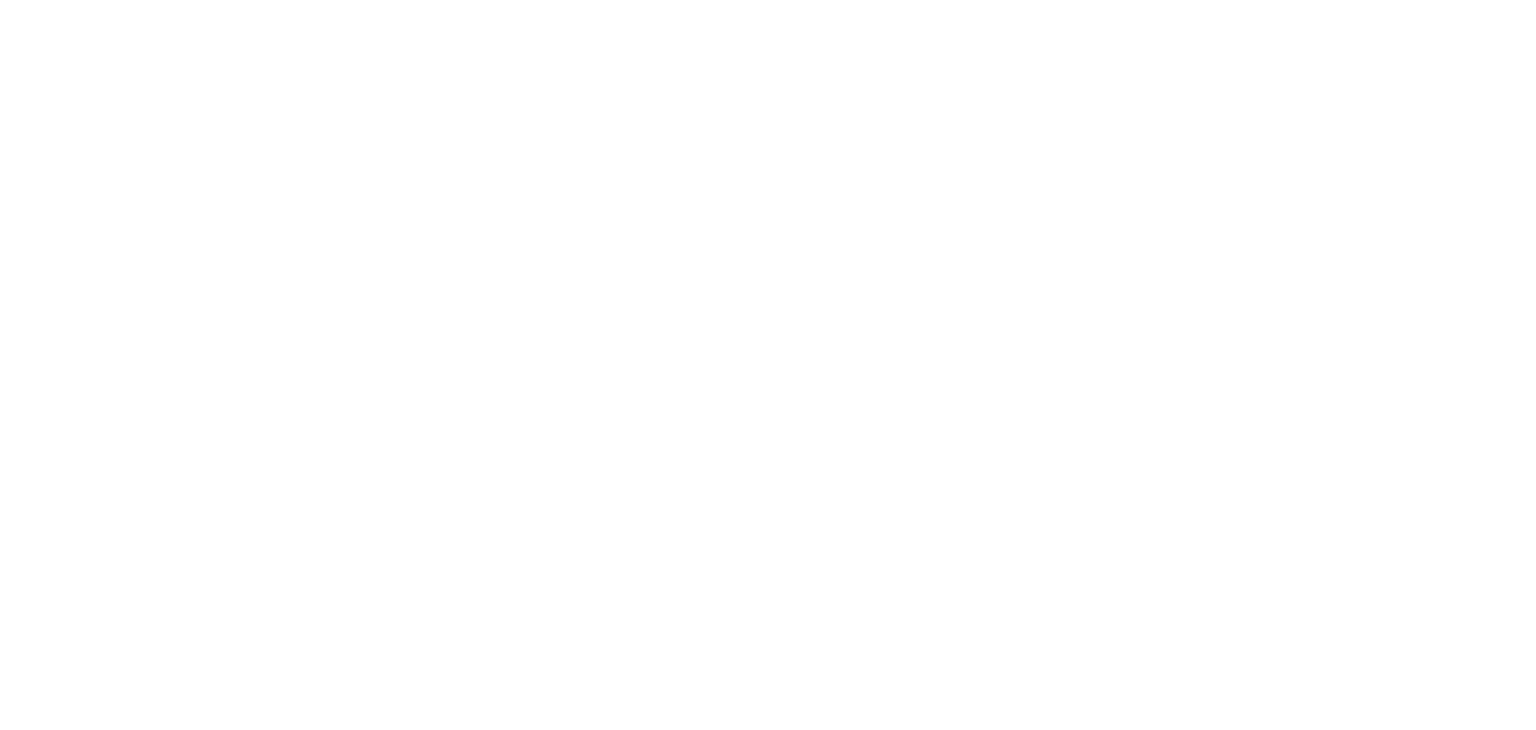 scroll, scrollTop: 0, scrollLeft: 0, axis: both 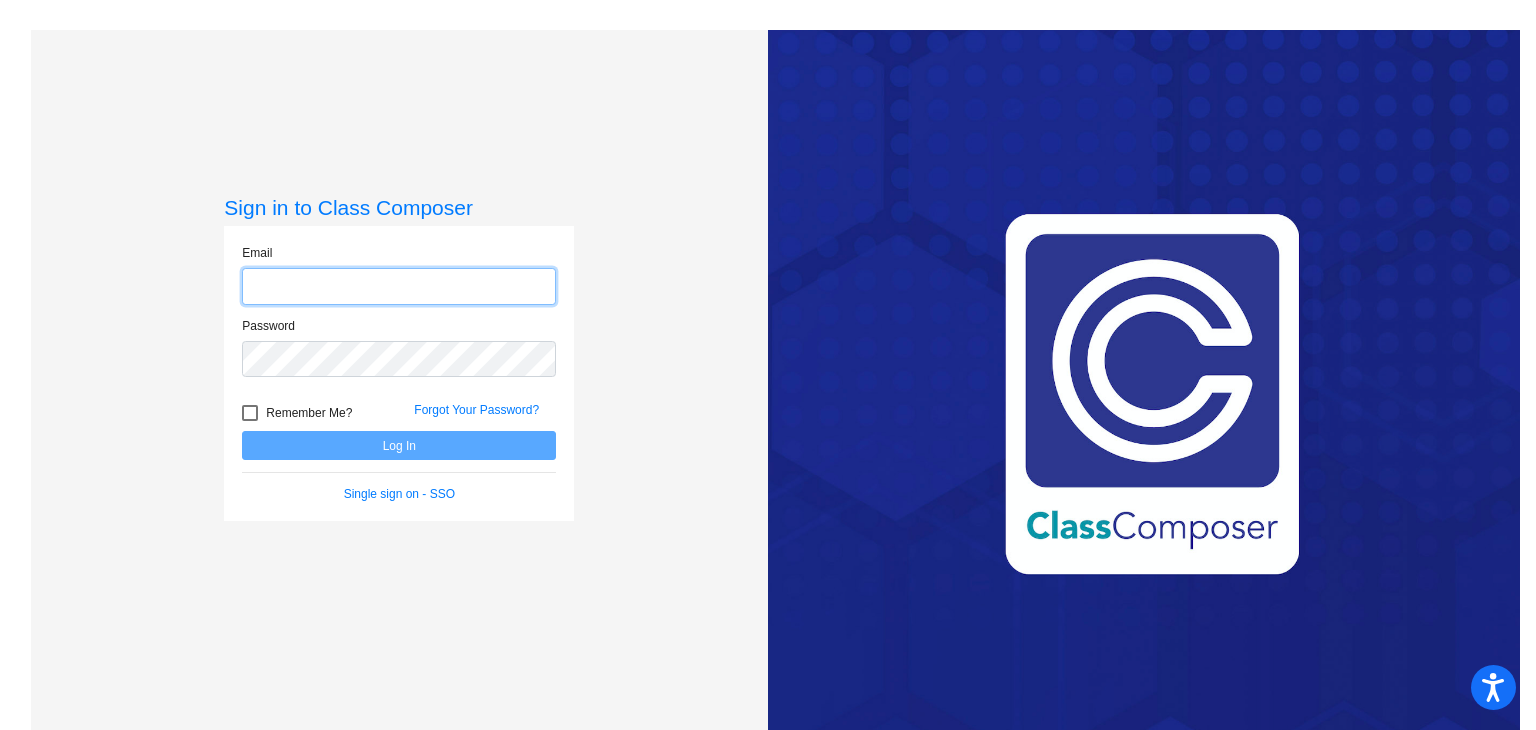 type on "[EMAIL_ADDRESS][DOMAIN_NAME]" 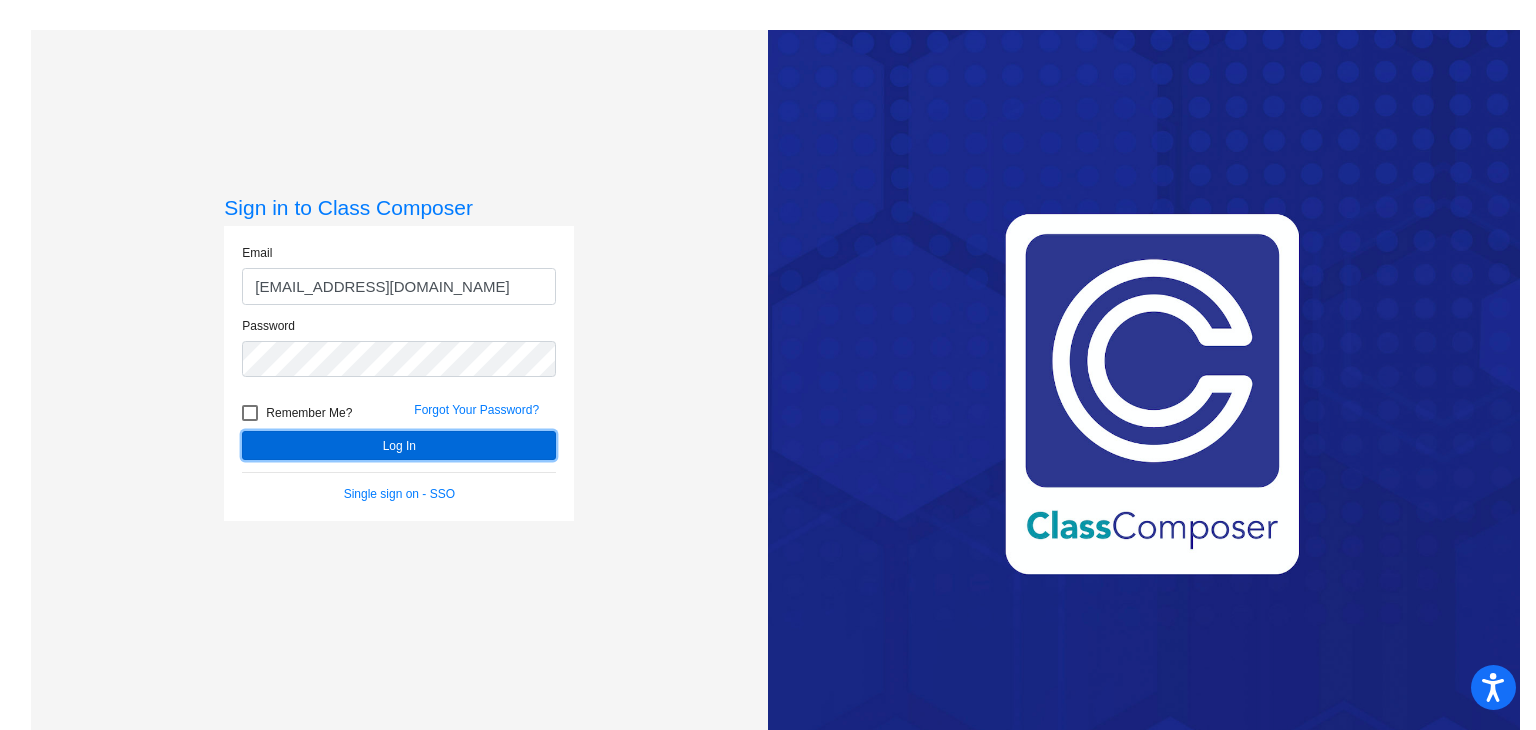 click on "Log In" 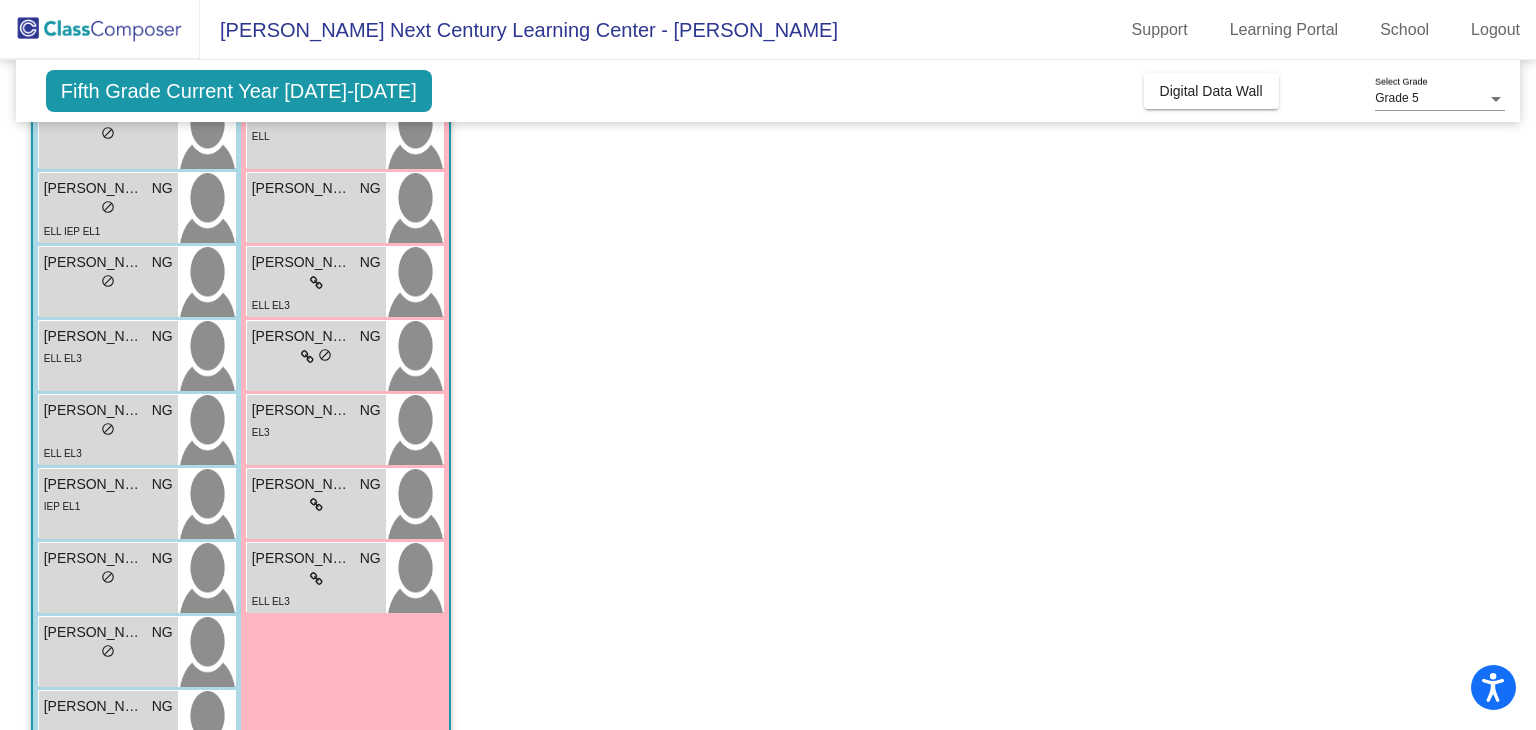scroll, scrollTop: 509, scrollLeft: 0, axis: vertical 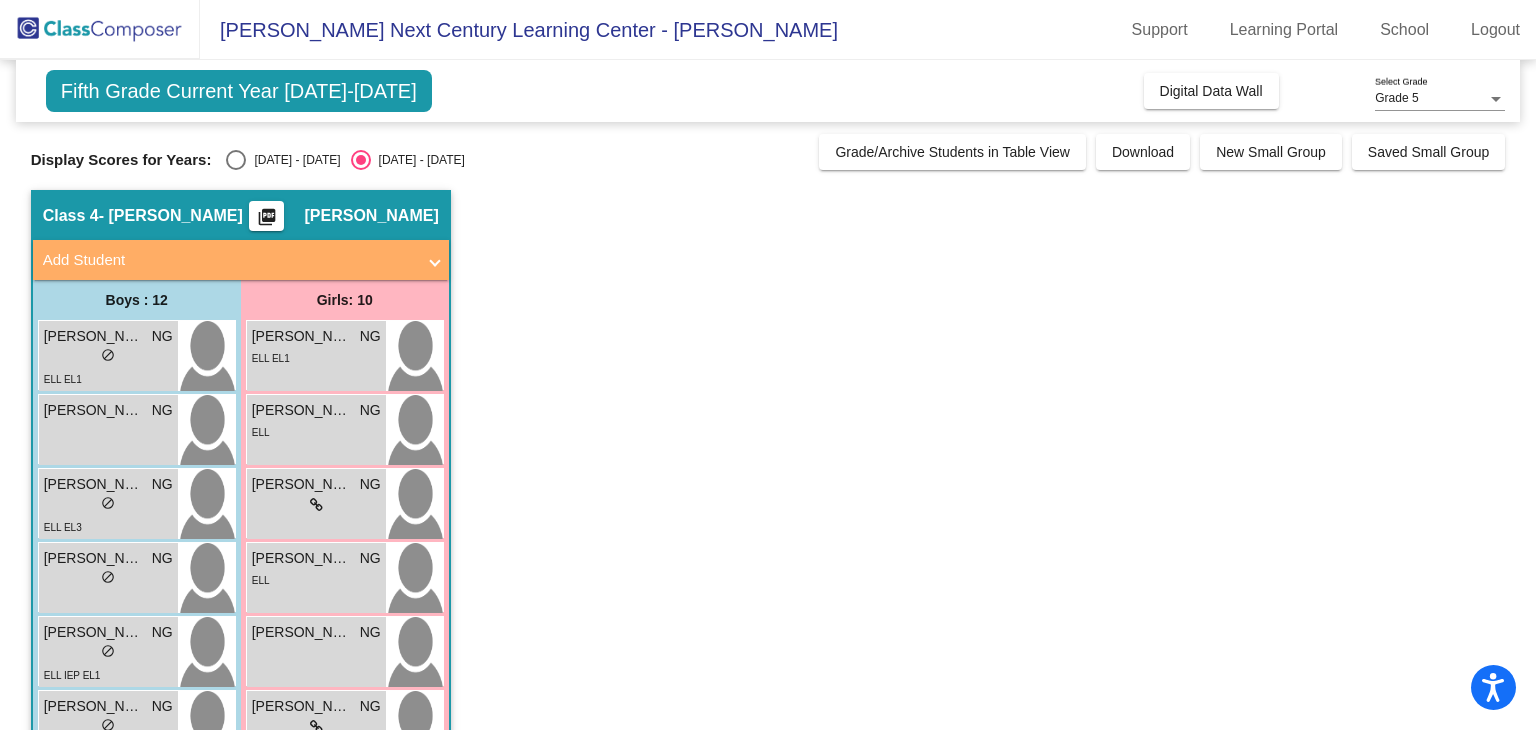 click on "Girls: 10" at bounding box center [0, 0] 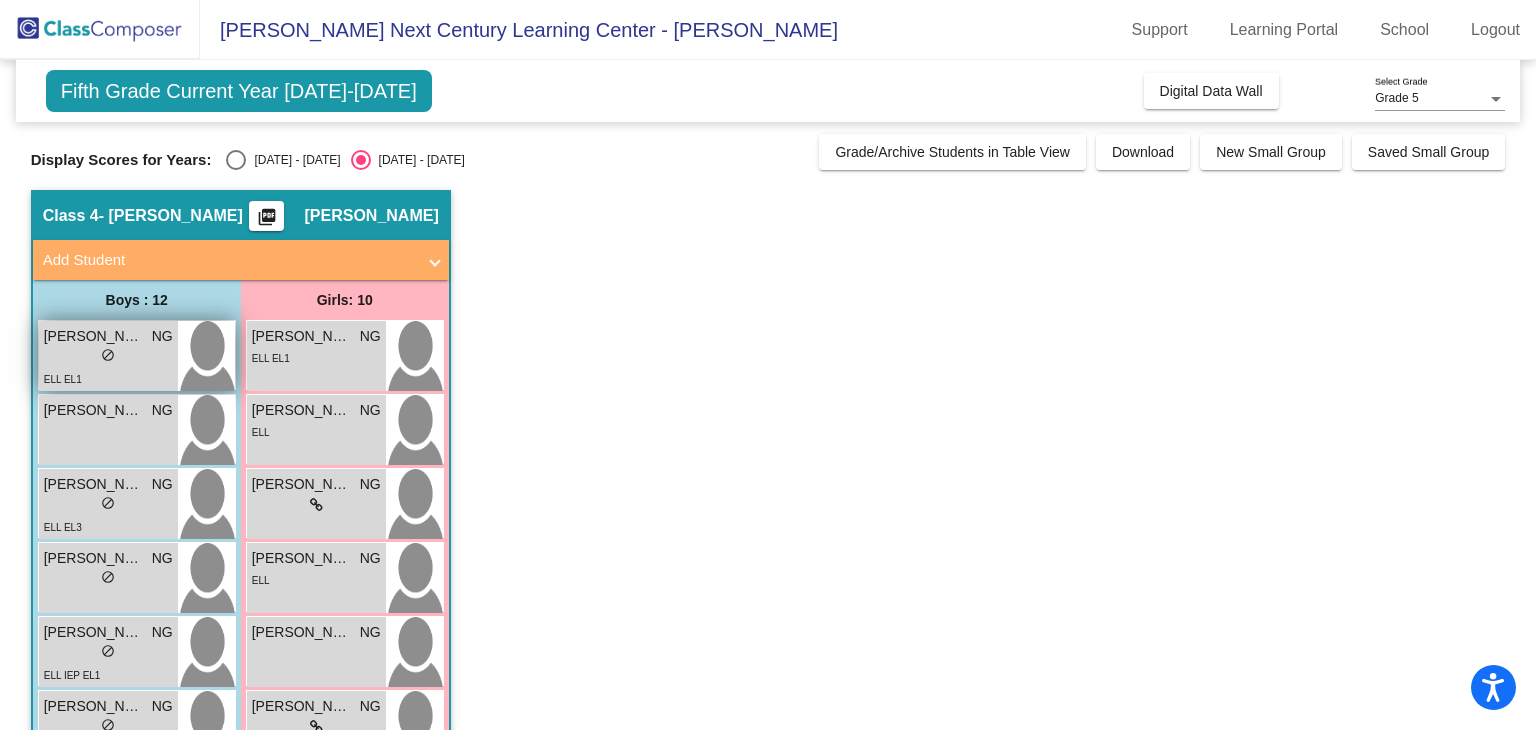 click on "ELL EL1" at bounding box center (108, 378) 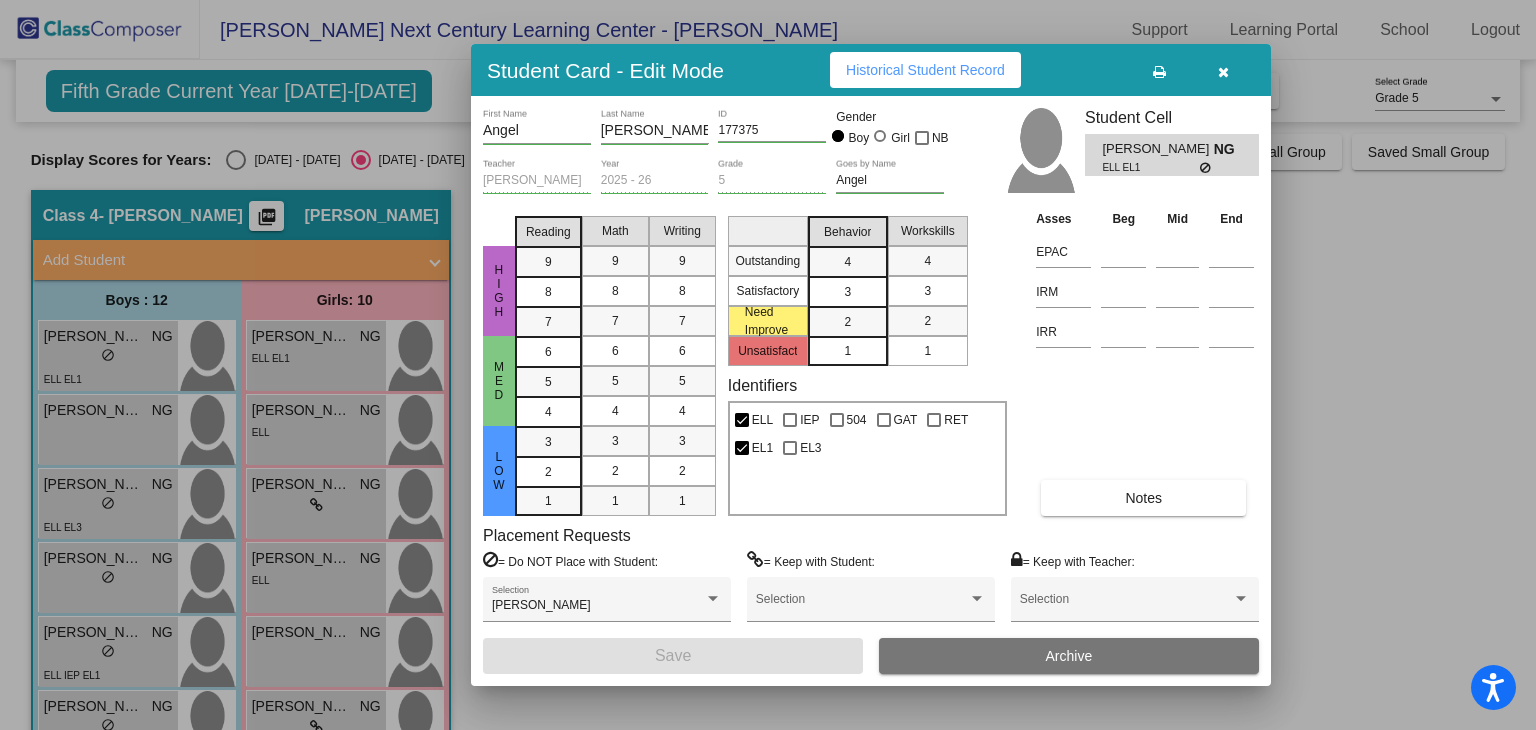 click on "Notes" at bounding box center (1143, 498) 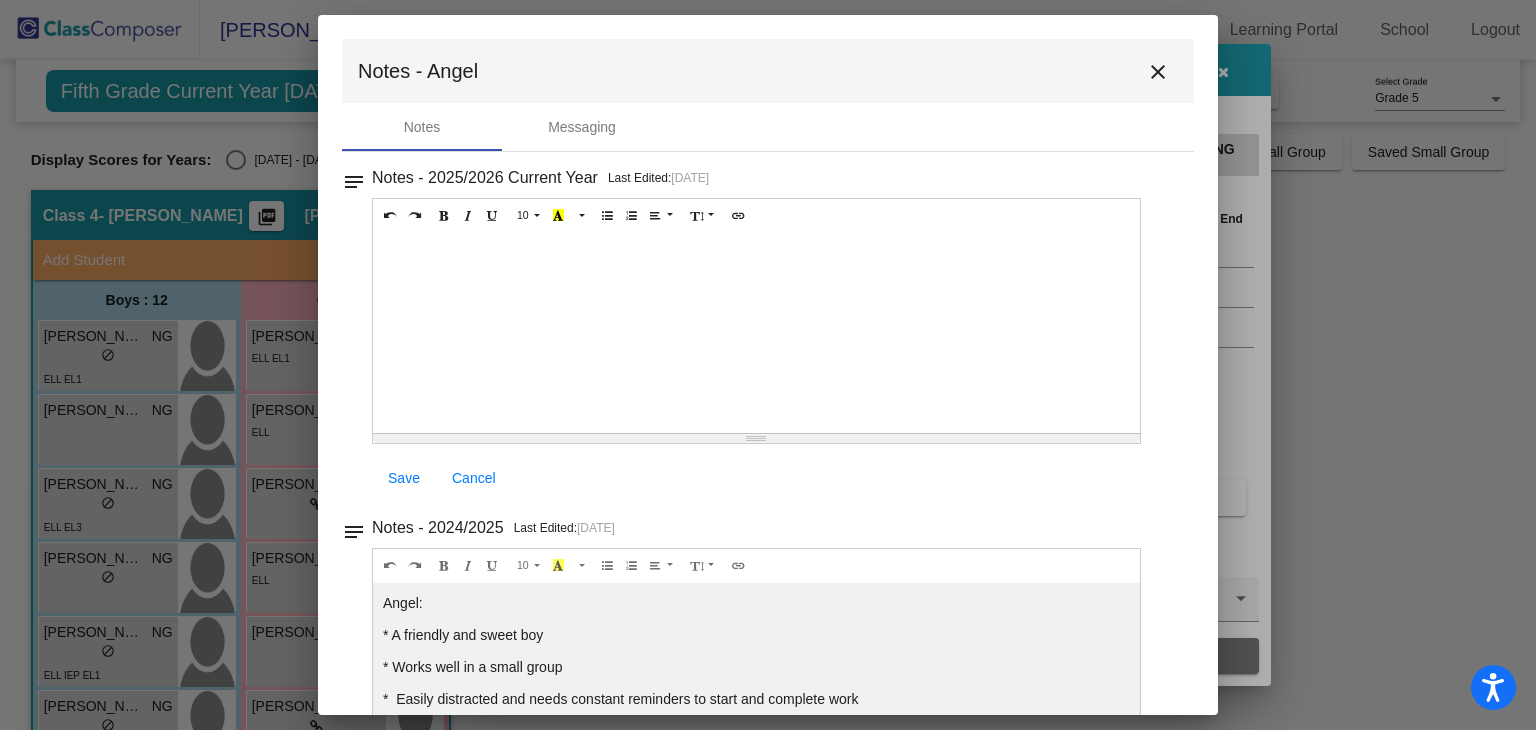 drag, startPoint x: 1207, startPoint y: 168, endPoint x: 1222, endPoint y: 333, distance: 165.68042 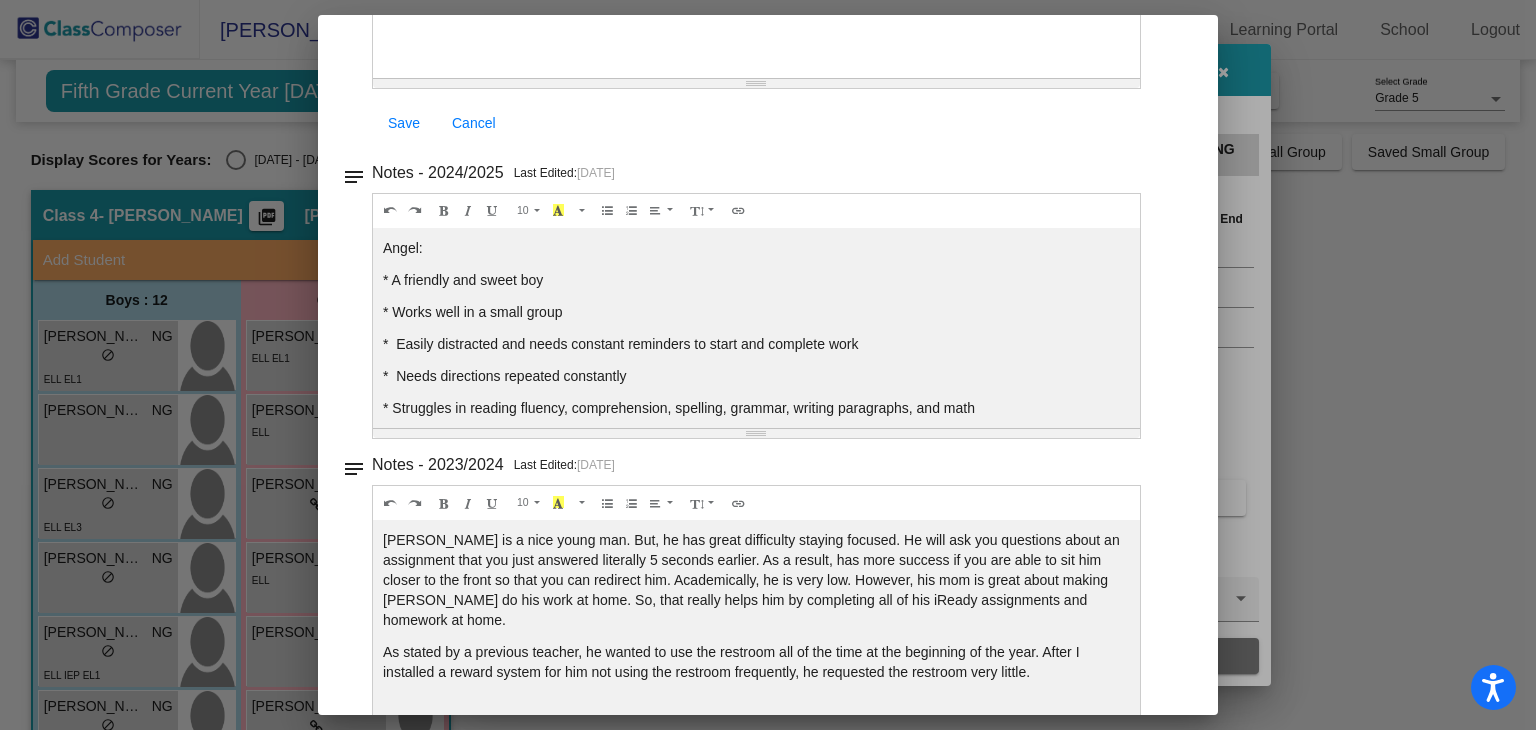 scroll, scrollTop: 0, scrollLeft: 0, axis: both 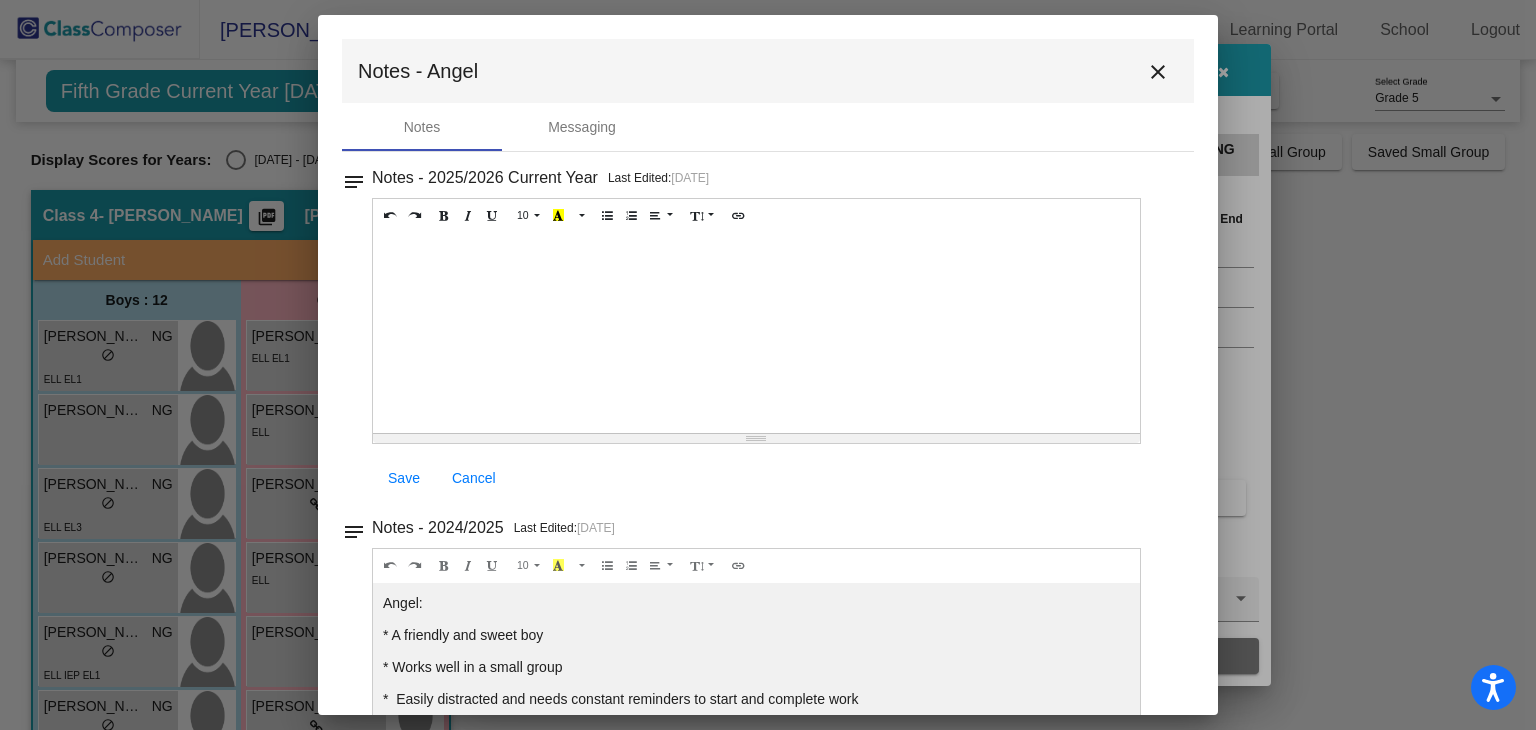 click on "10    8  9  10  11  12  14  18  24  36   Background Color Transparent Select #ffff00 Text Color Reset to default Select #000000      1.0  1.2  1.4  1.5  1.6  1.8  2.0  3.0   100% 50% 25%" at bounding box center [756, 321] 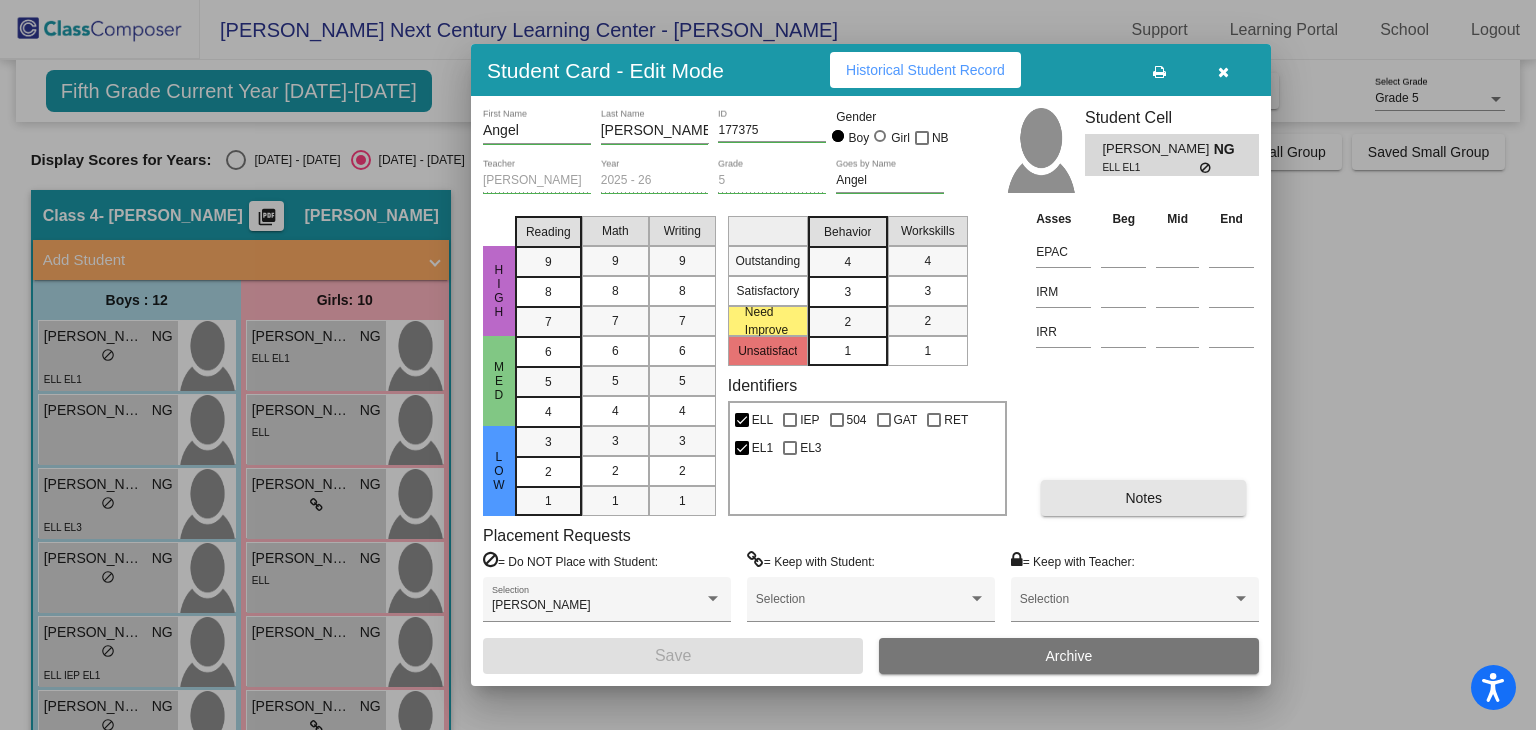 click on "Notes" at bounding box center [1143, 498] 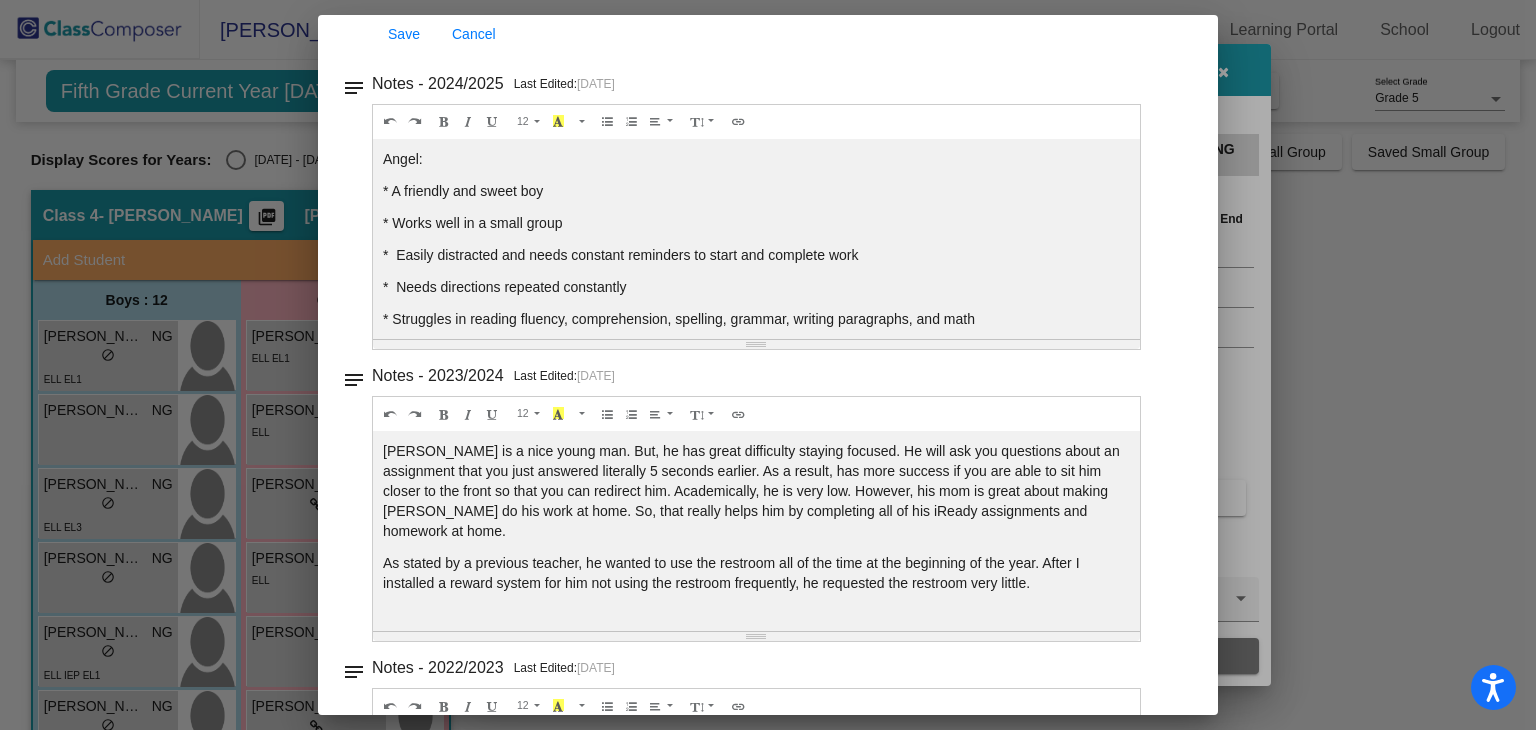 scroll, scrollTop: 0, scrollLeft: 0, axis: both 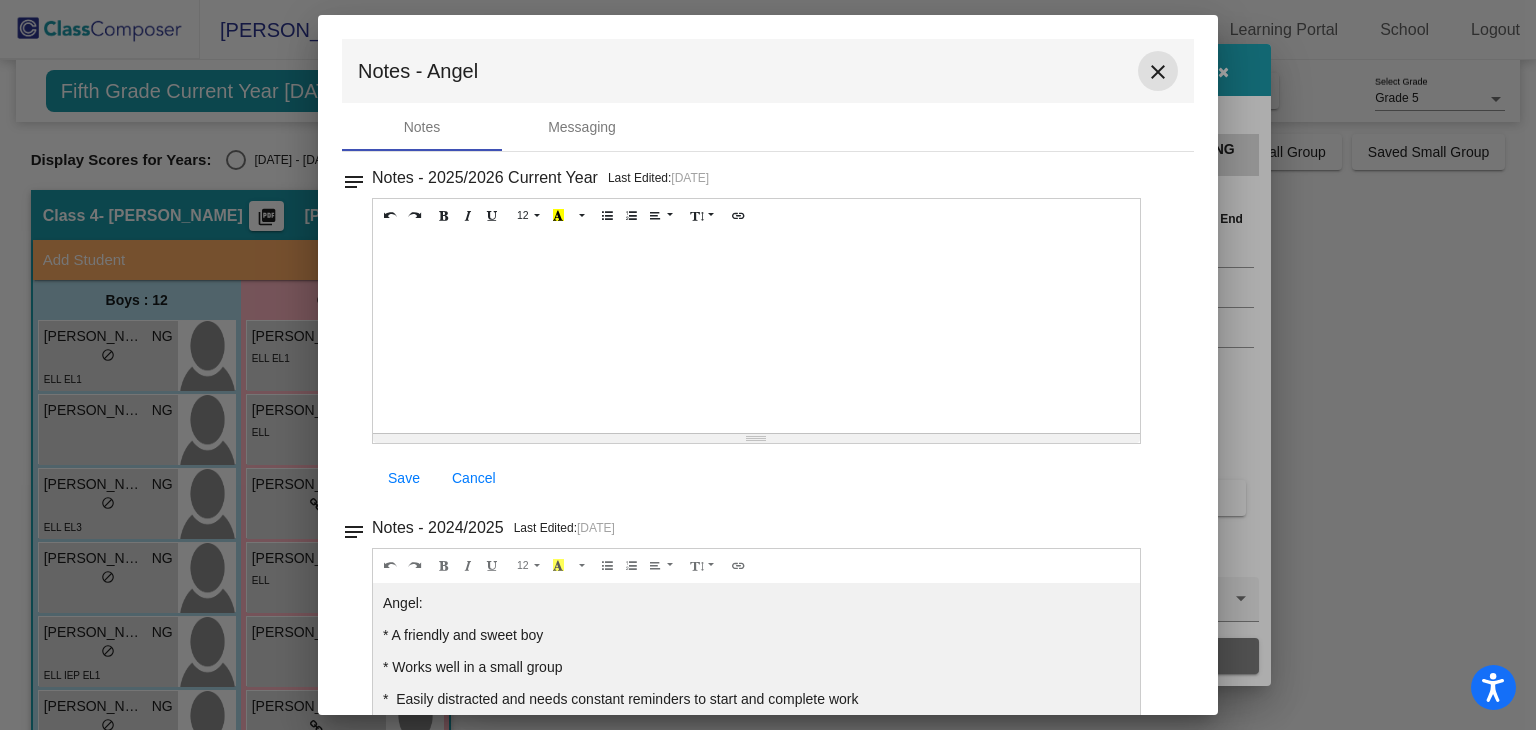 click on "close" at bounding box center (1158, 72) 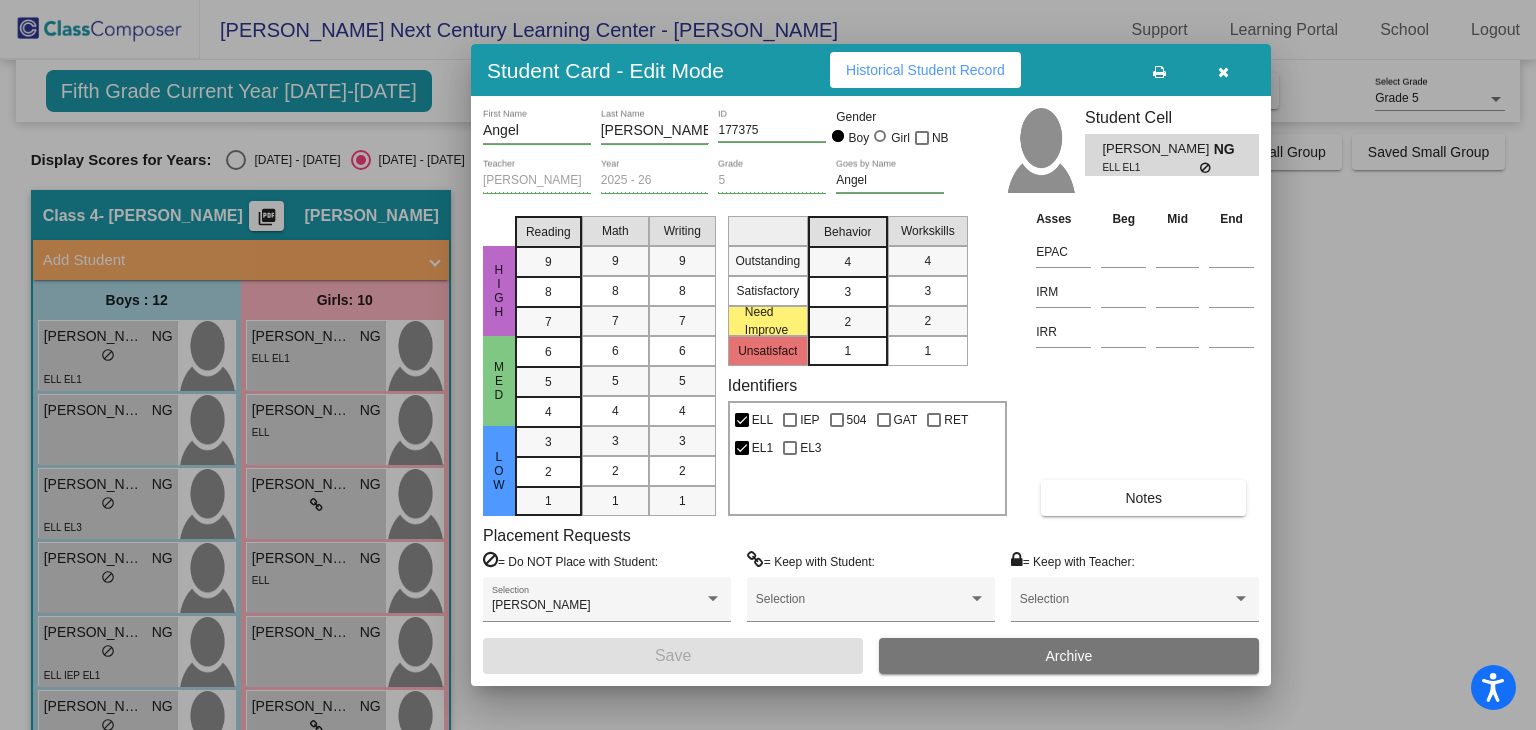 click on "Historical Student Record" at bounding box center [925, 70] 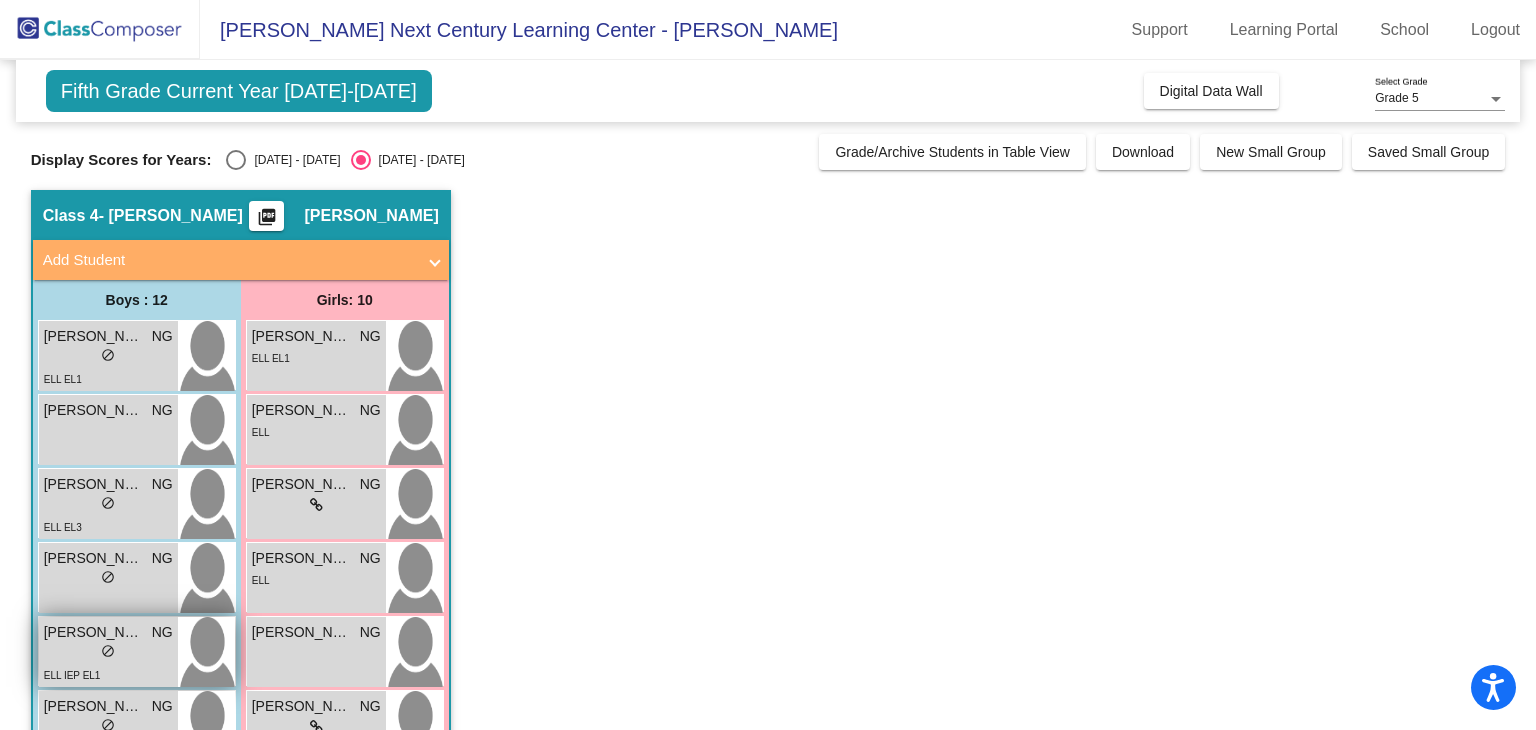 click on "Eli Barragan" at bounding box center [94, 632] 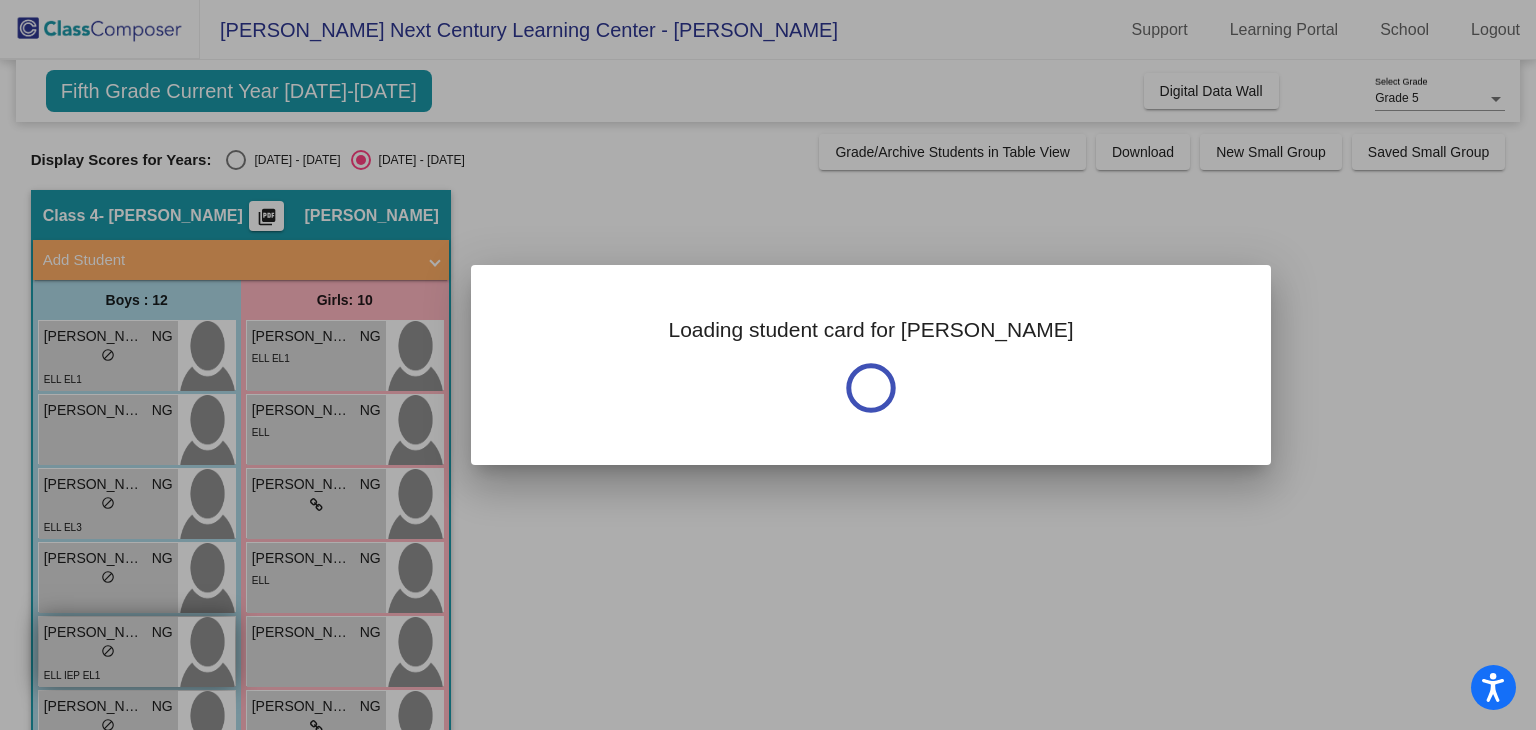 click at bounding box center (768, 365) 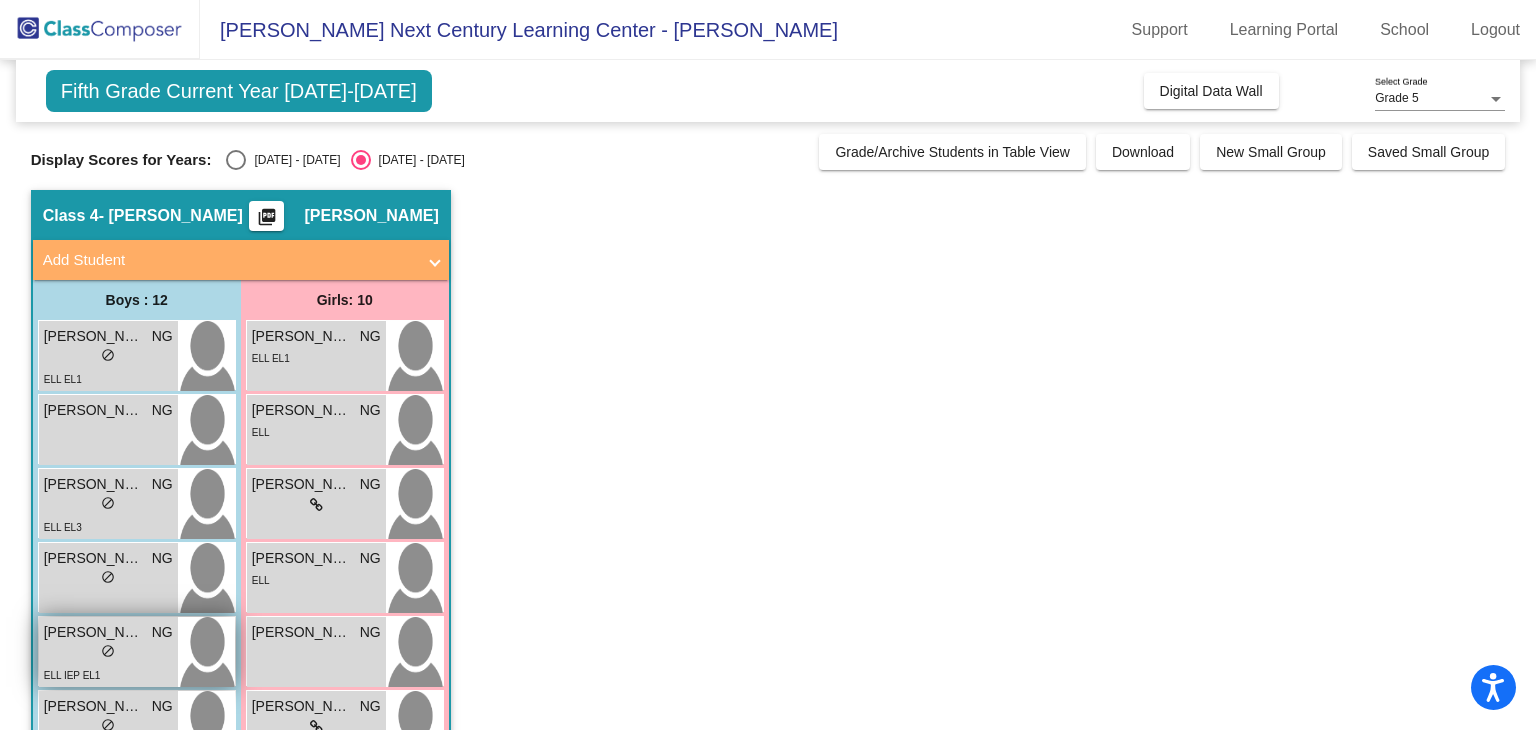 click on "Eli Barragan" at bounding box center (94, 632) 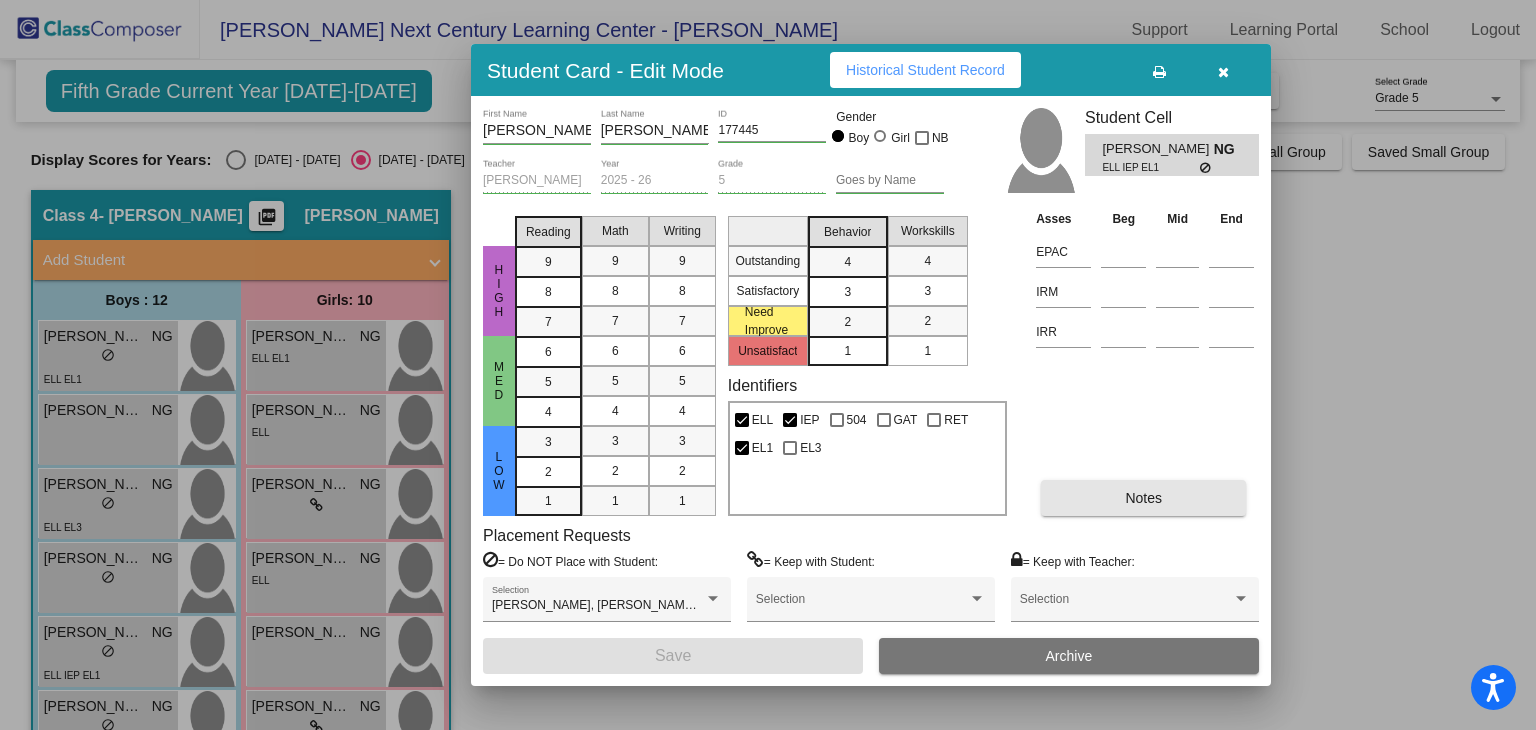 click on "Notes" at bounding box center (1143, 498) 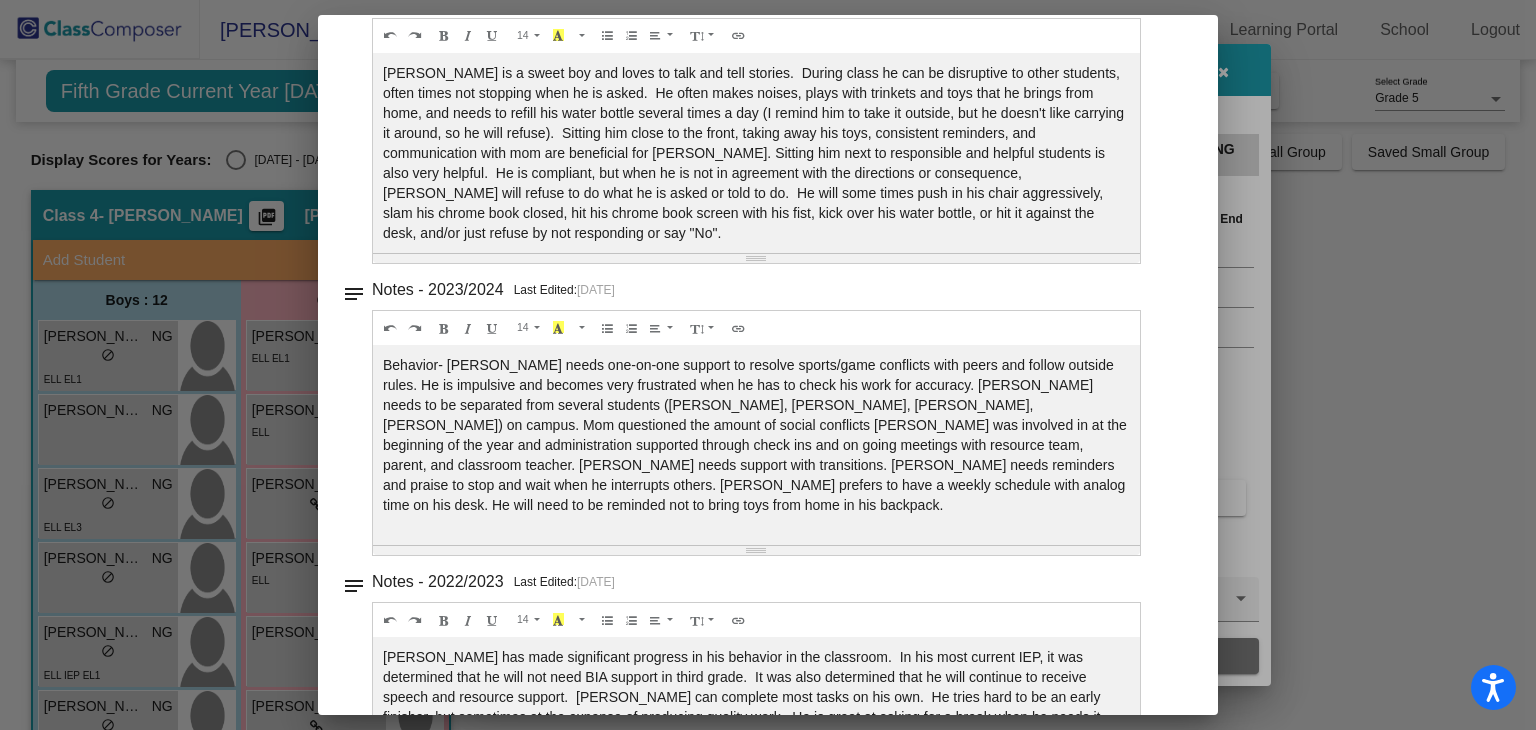 scroll, scrollTop: 548, scrollLeft: 0, axis: vertical 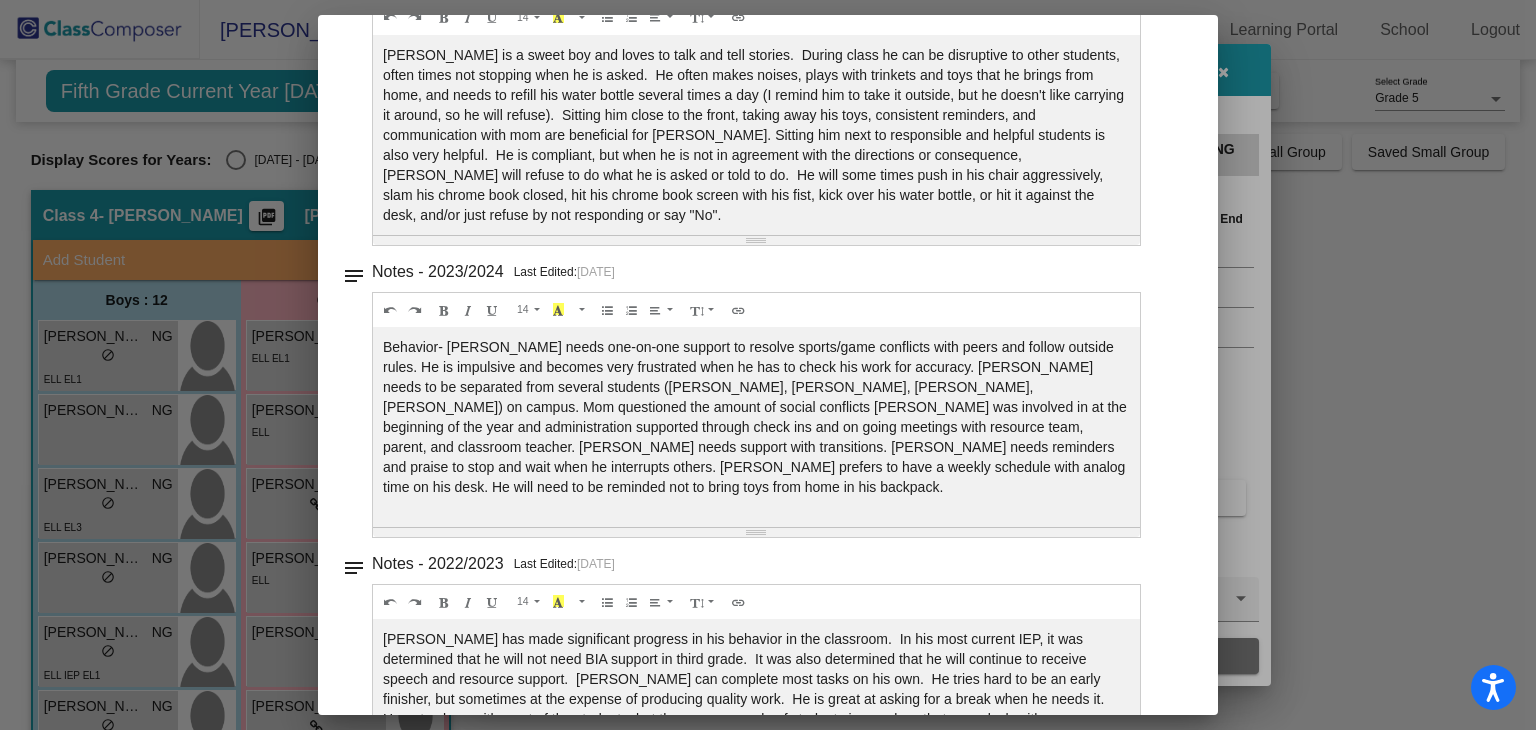 click at bounding box center (768, 365) 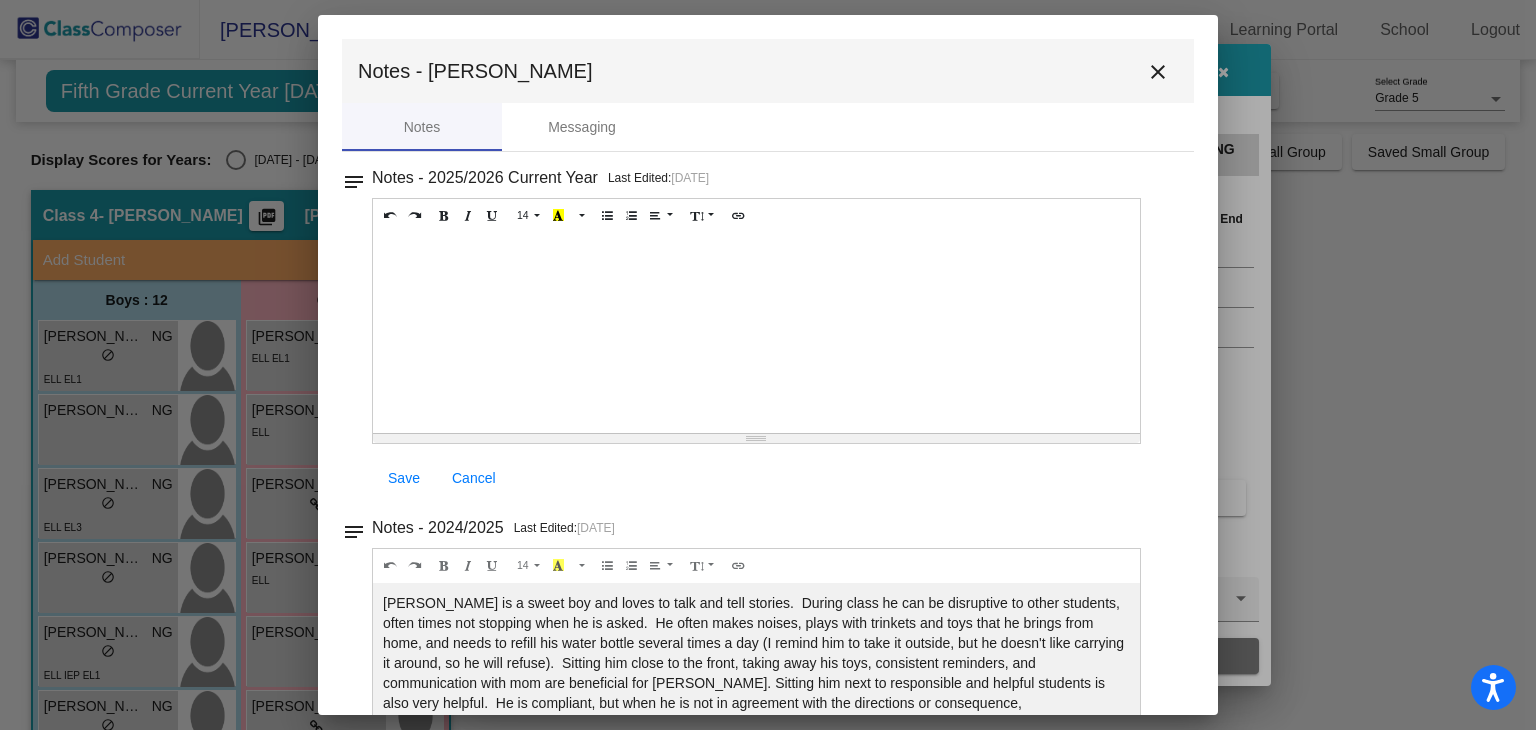 click on "close" at bounding box center (1158, 72) 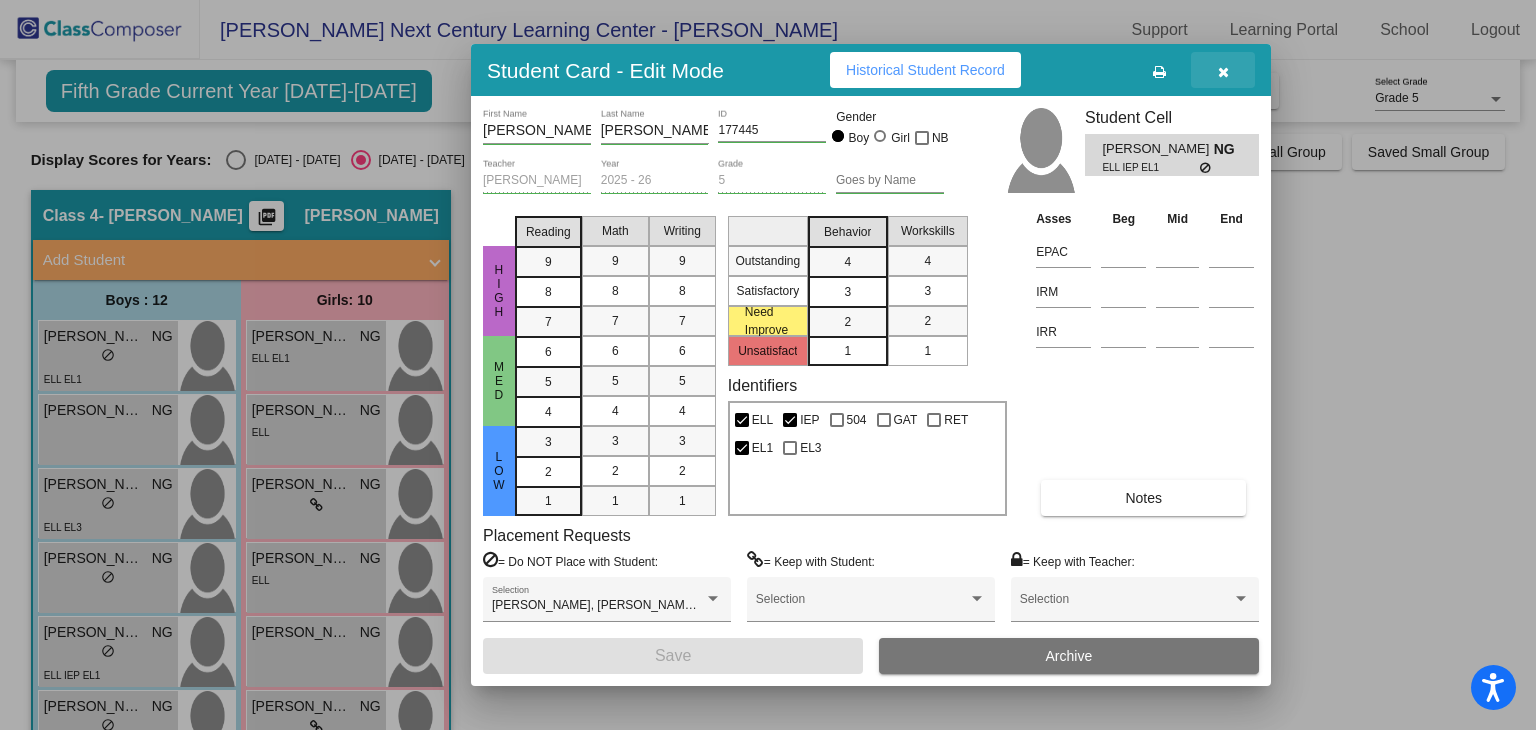 click at bounding box center [1223, 72] 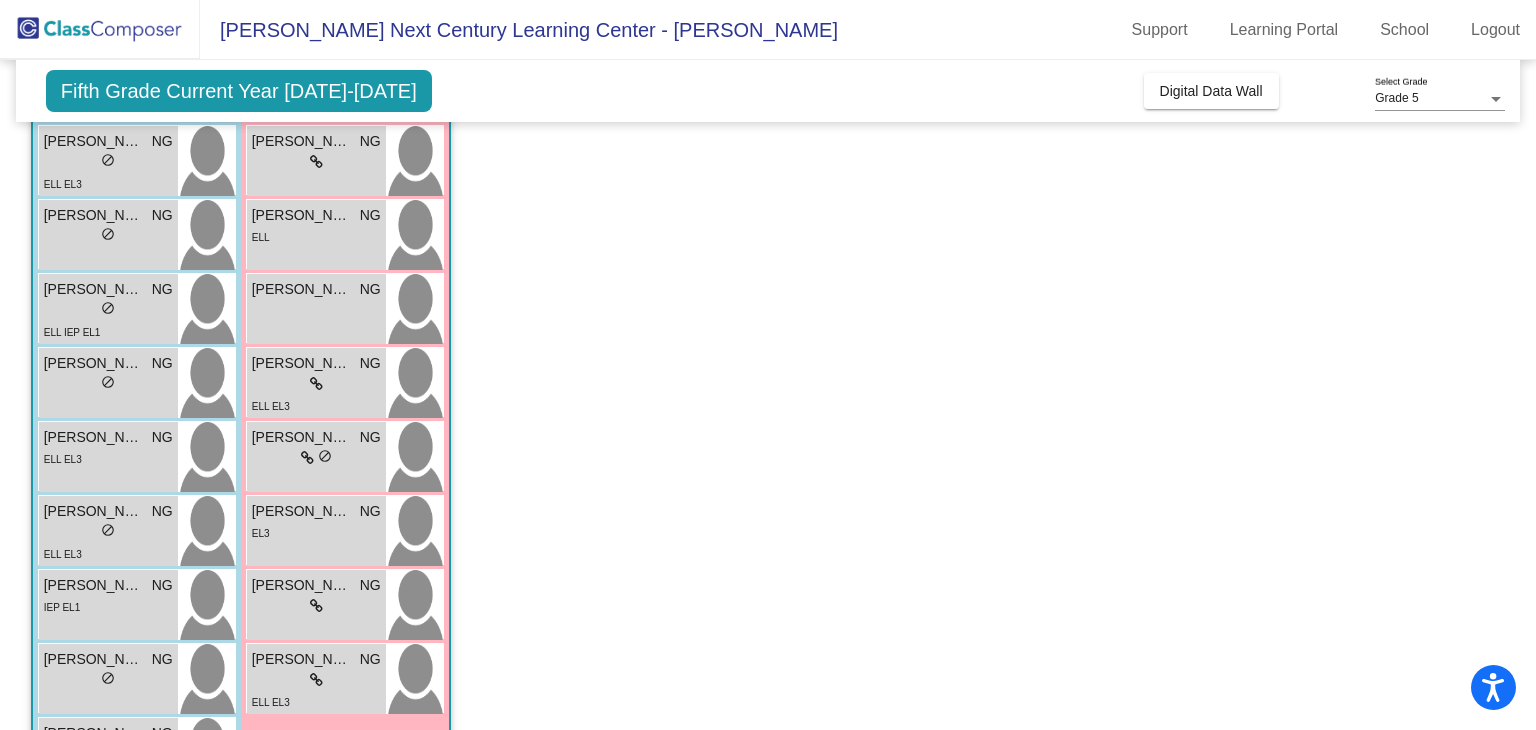 scroll, scrollTop: 509, scrollLeft: 0, axis: vertical 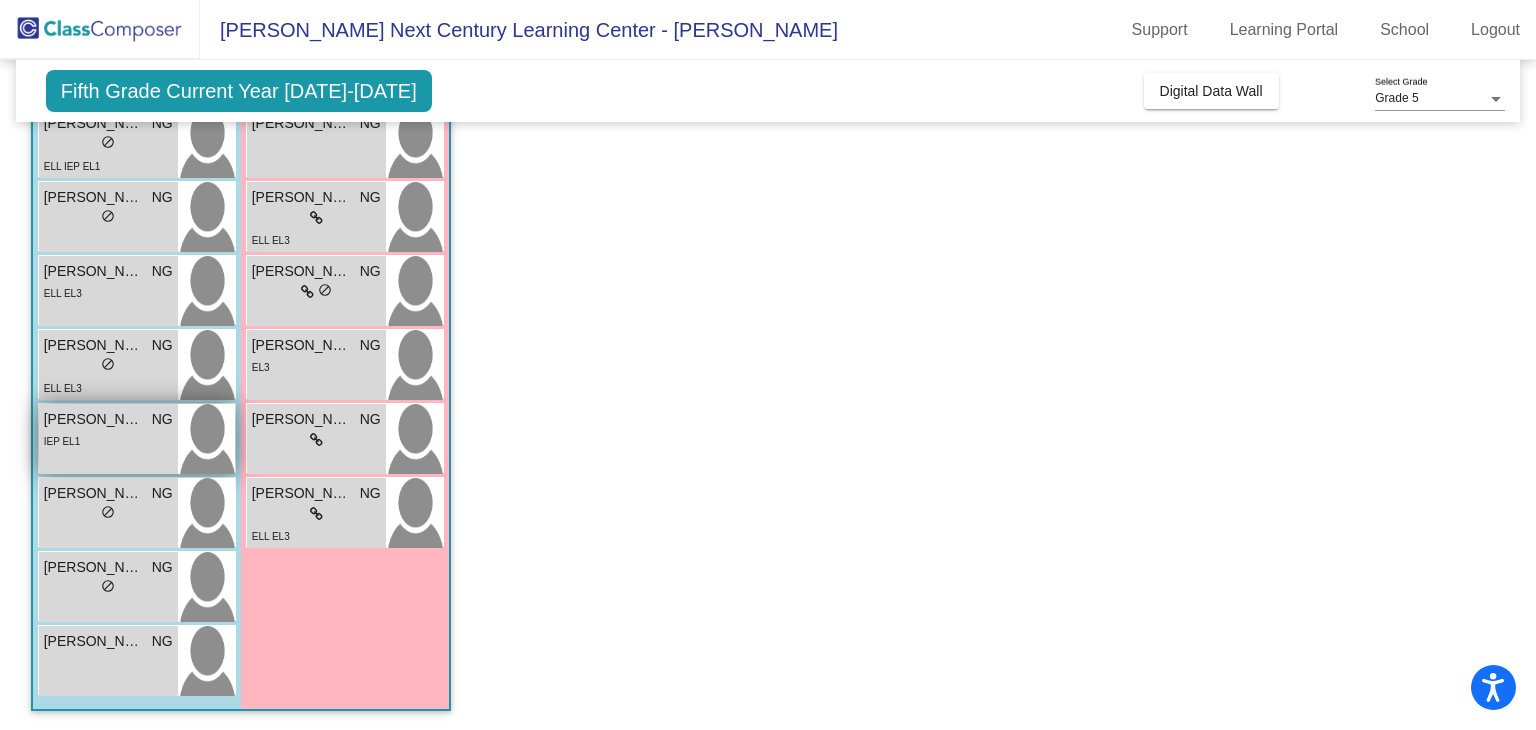 click on "Jorge Merlin Esquivel" at bounding box center (94, 419) 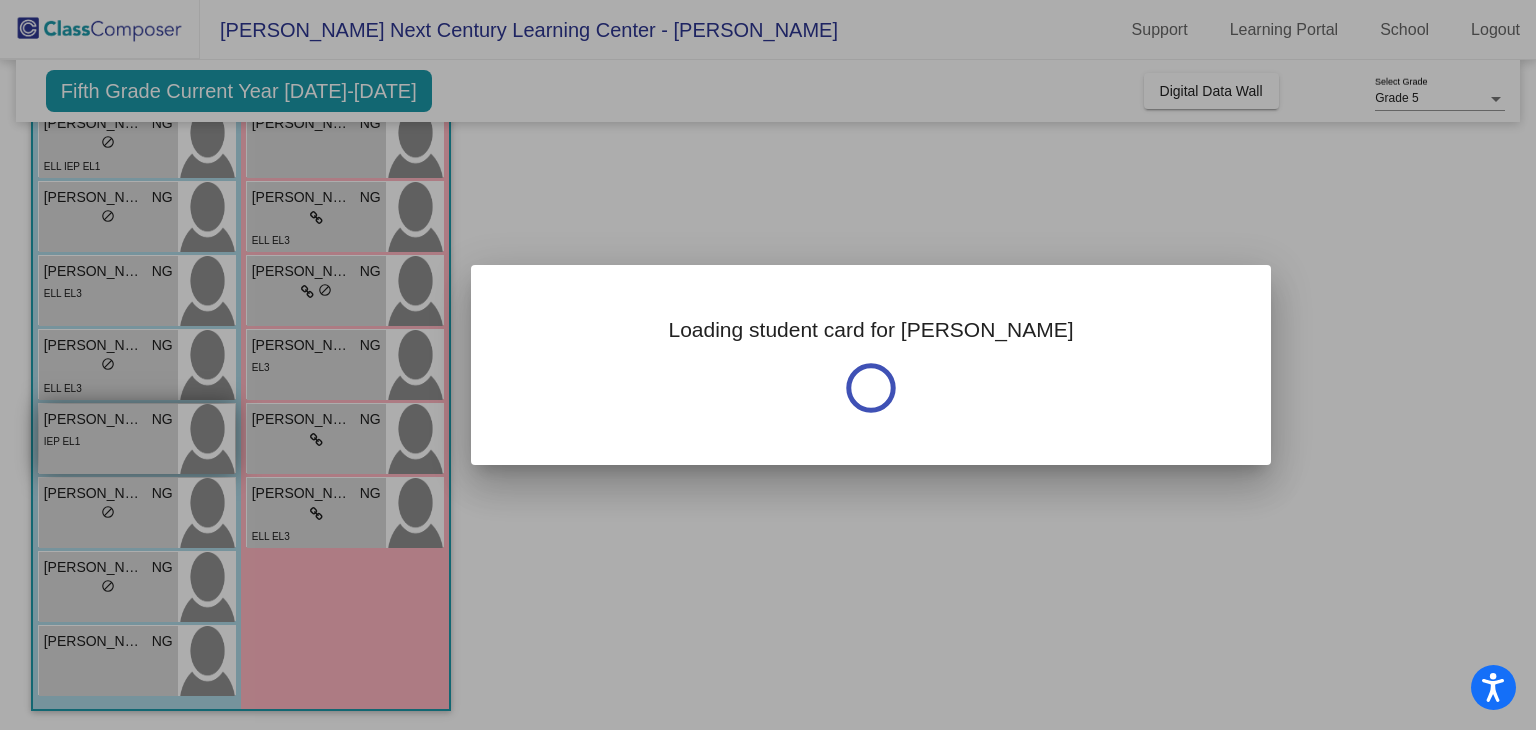 click at bounding box center [768, 365] 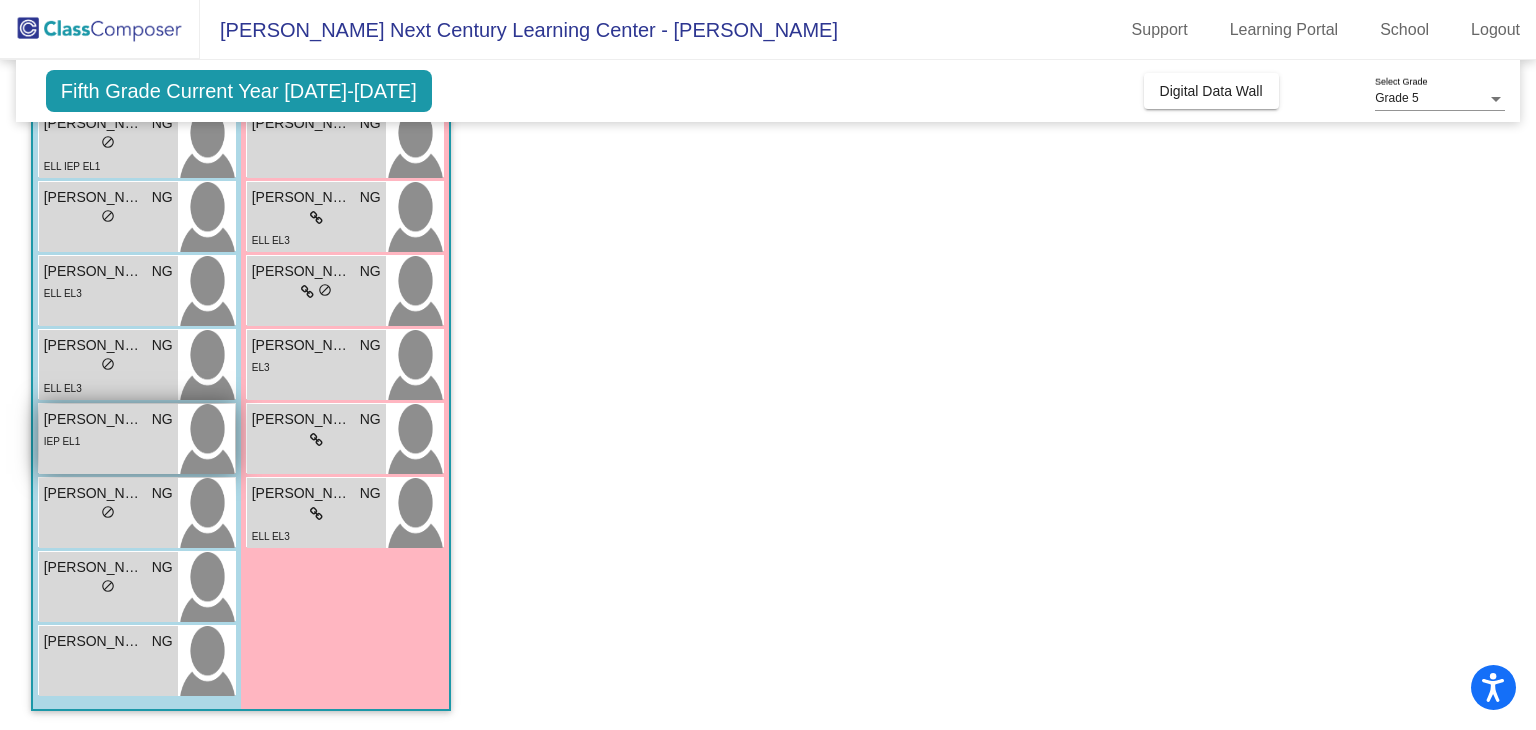 click on "Jorge Merlin Esquivel" at bounding box center [94, 419] 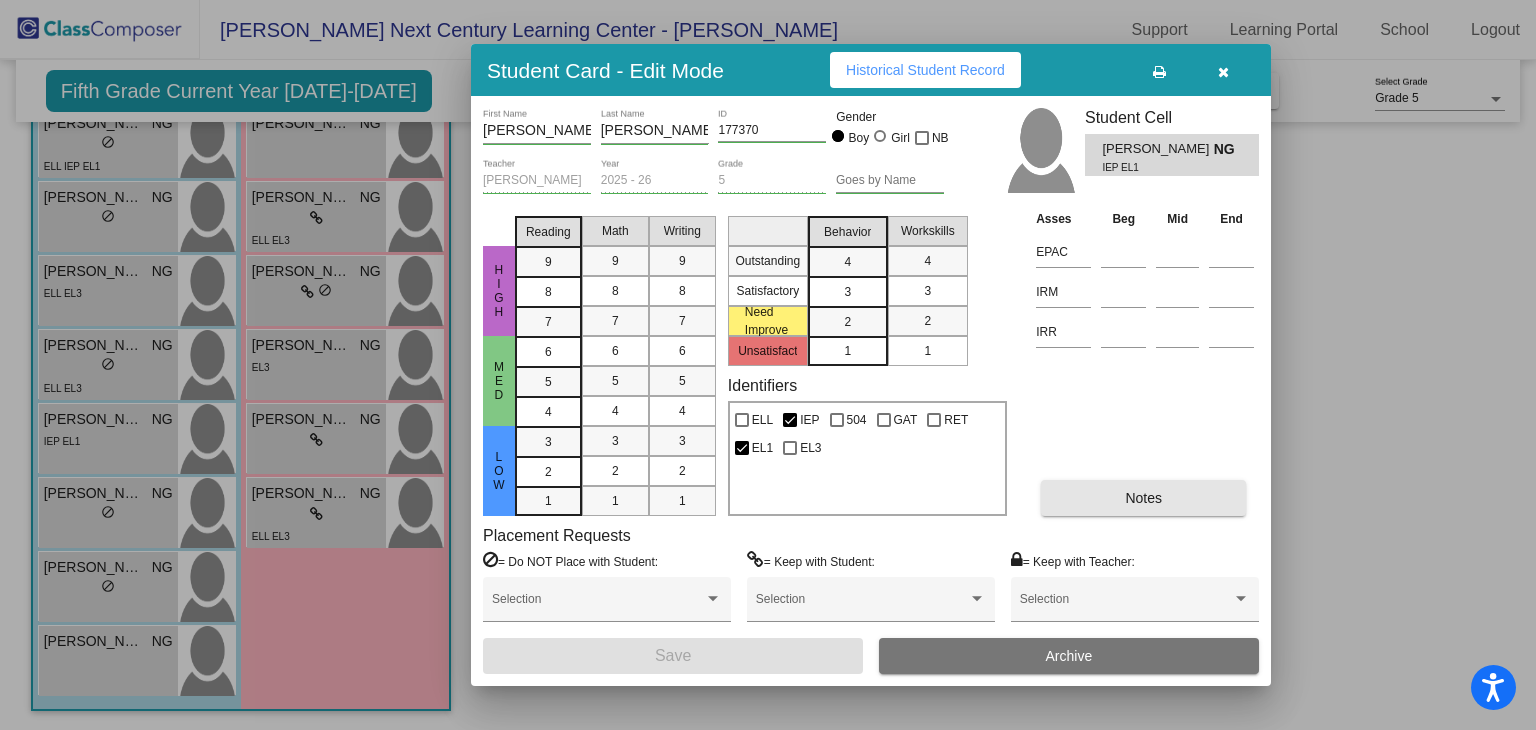 click on "Notes" at bounding box center (1143, 498) 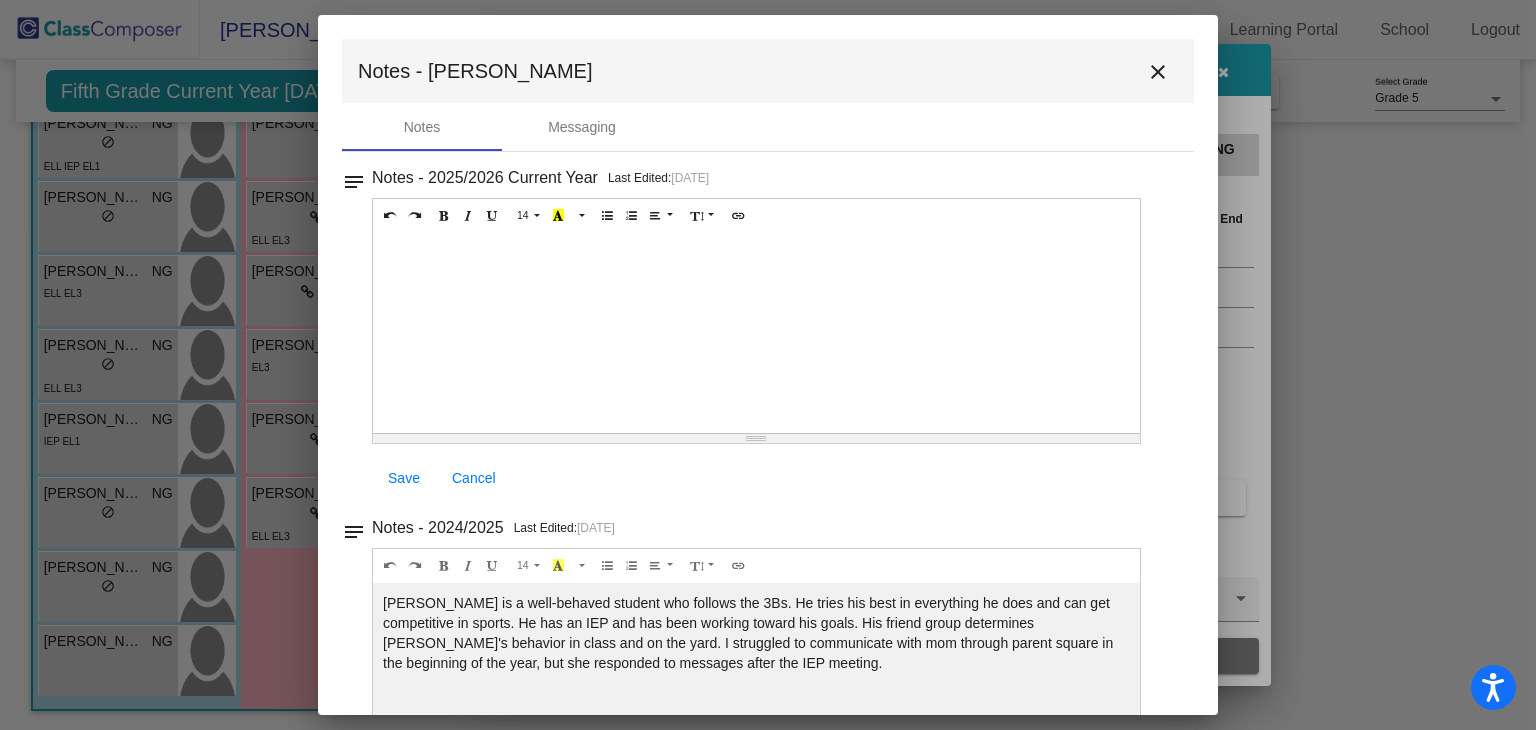 click on "close" at bounding box center (1158, 72) 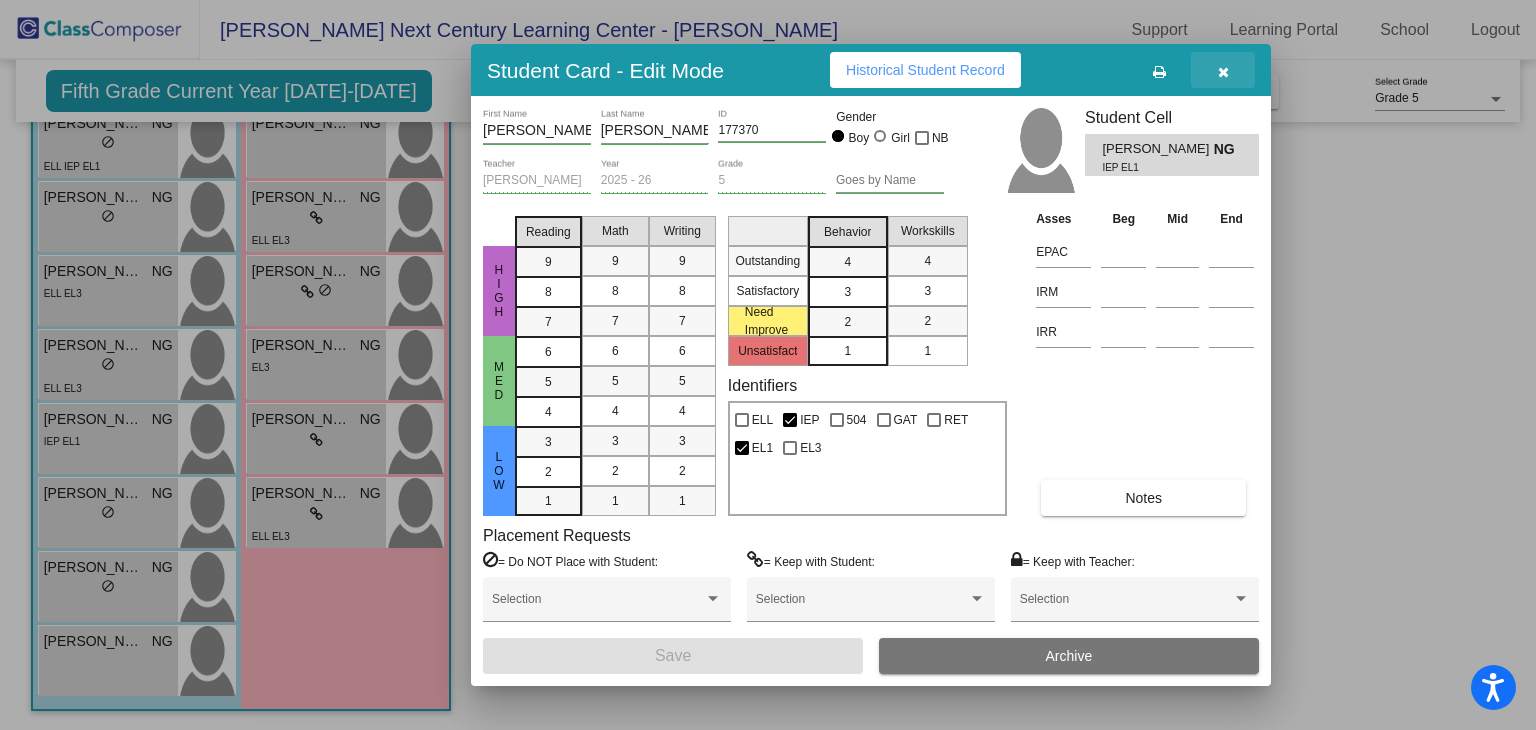click at bounding box center [1223, 72] 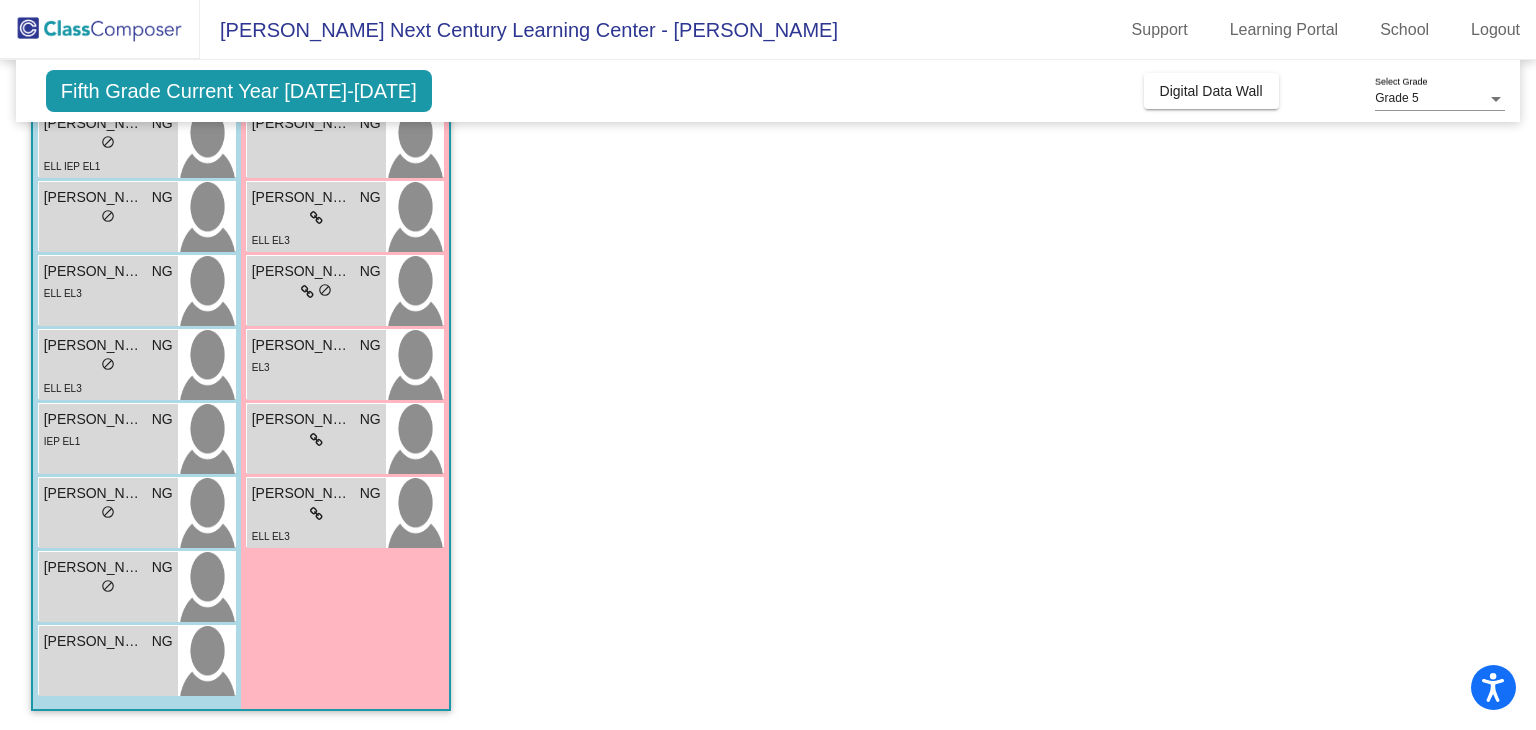 click on "Class 4   - Garcia  picture_as_pdf Noemi Garcia  Add Student  First Name Last Name Student Id  (Recommended)   Boy   Girl   Non Binary Add Close  Boys : 12  Angel Torres Reyes NG lock do_not_disturb_alt ELL EL1 Benjamin Lopez NG lock do_not_disturb_alt Bryan Diaz NG lock do_not_disturb_alt ELL EL3 Donovan Yanez NG lock do_not_disturb_alt Eli Barragan NG lock do_not_disturb_alt ELL IEP EL1 Francisco Canton Jr NG lock do_not_disturb_alt Hian Cabrera Lara NG lock do_not_disturb_alt ELL EL3 Jerson Gonzalez NG lock do_not_disturb_alt ELL EL3 Jorge Merlin Esquivel NG lock do_not_disturb_alt IEP EL1 Kris Serrato NG lock do_not_disturb_alt Mateo Guerrero NG lock do_not_disturb_alt William Torres Jr. NG lock do_not_disturb_alt Girls: 10 Brittany Avalos Romero NG lock do_not_disturb_alt ELL EL1 Diana Andrade NG lock do_not_disturb_alt ELL Eileen Godoy NG lock do_not_disturb_alt Eliana Dominguez-Roque NG lock do_not_disturb_alt ELL Emma Zuniga NG lock do_not_disturb_alt Fatima Rodriguez NG lock do_not_disturb_alt NG" 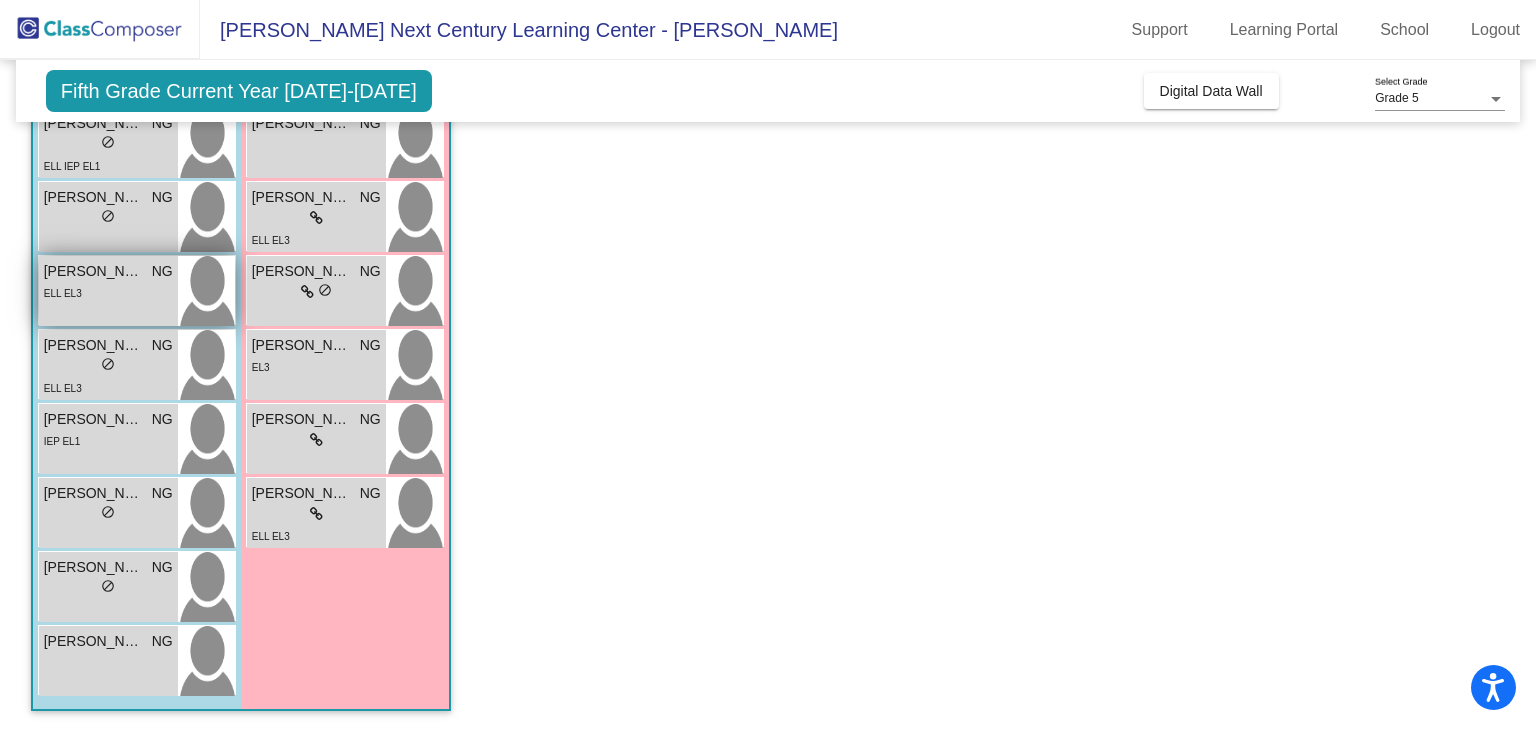 click on "ELL EL3" at bounding box center (108, 292) 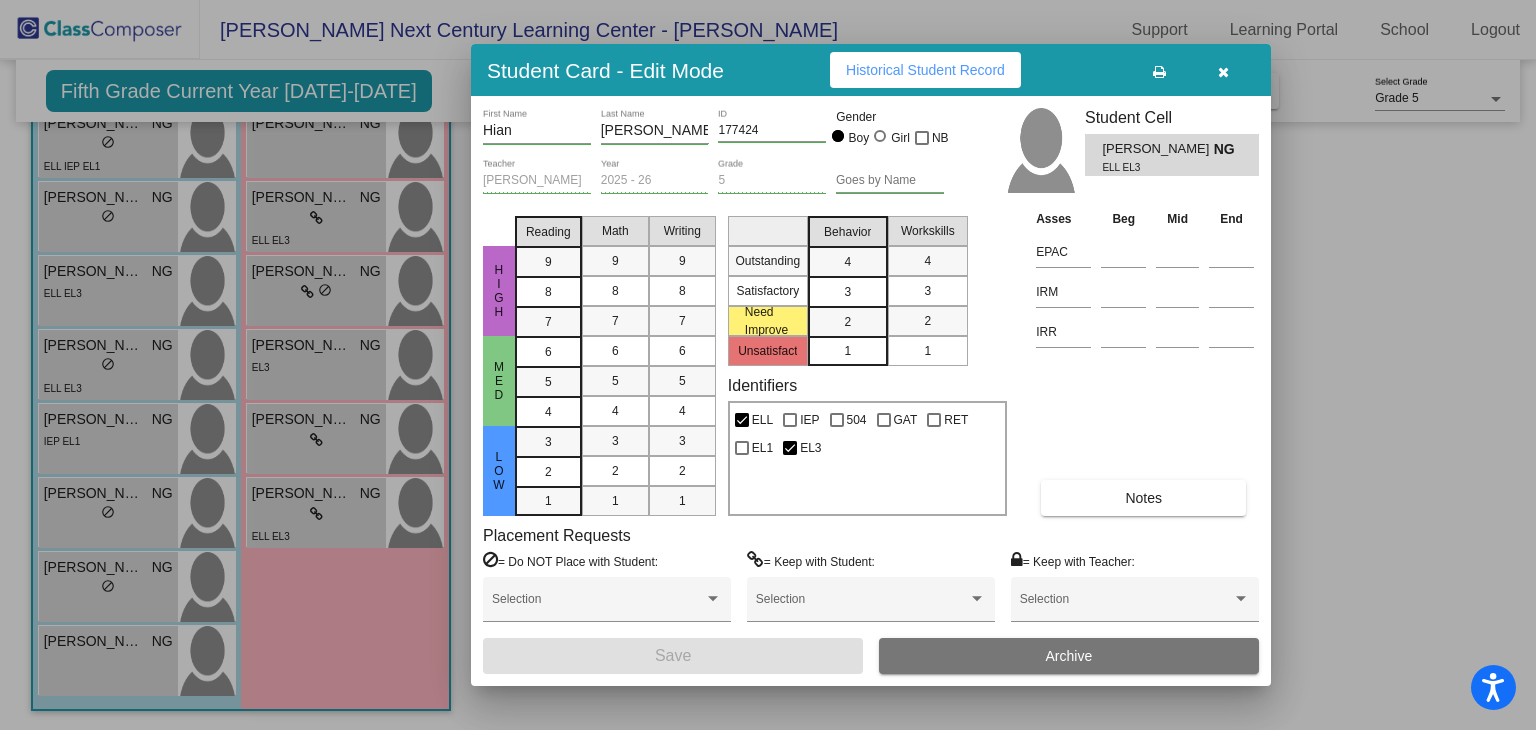 click on "Asses Beg Mid End EPAC IRM IRR  Notes" at bounding box center [1145, 362] 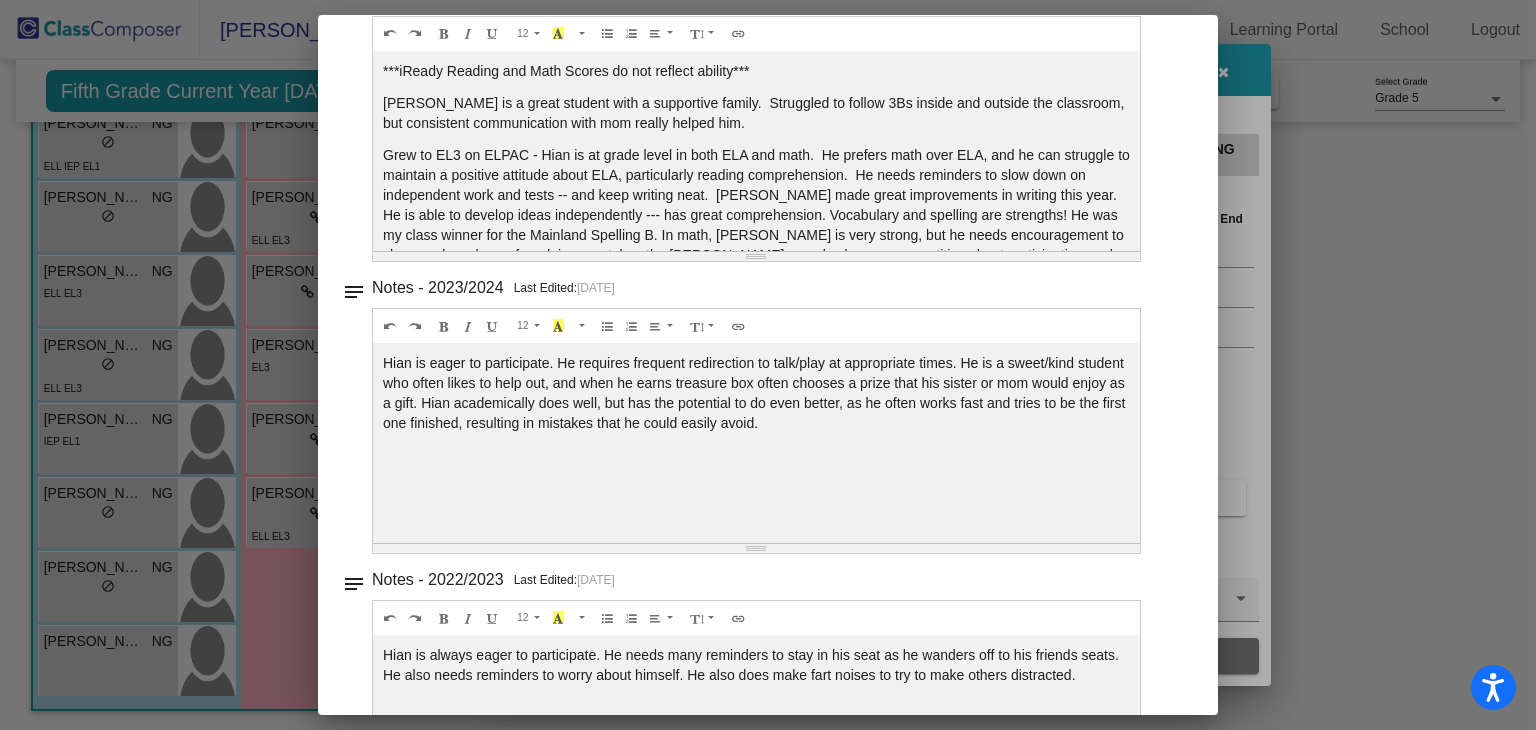 scroll, scrollTop: 539, scrollLeft: 0, axis: vertical 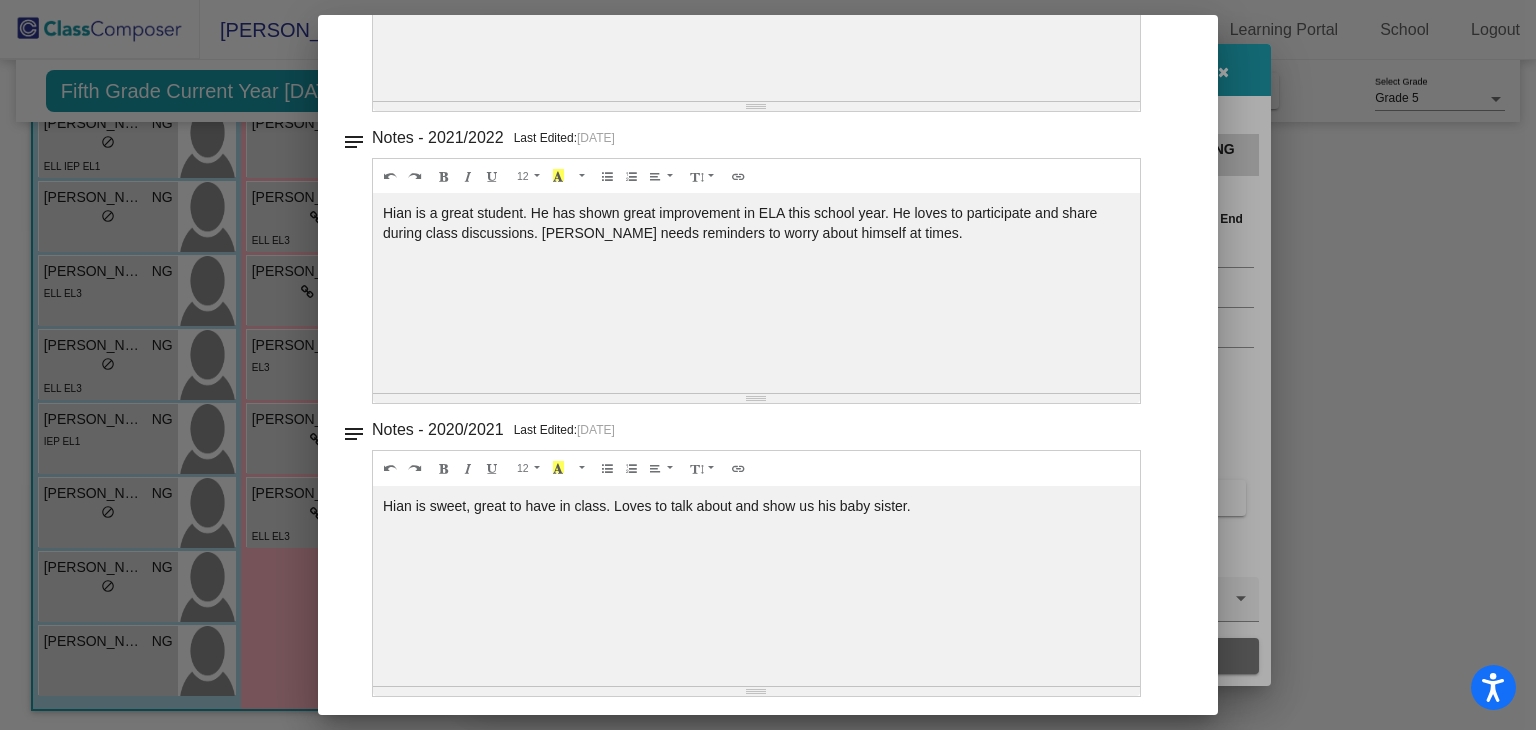 click at bounding box center (768, 365) 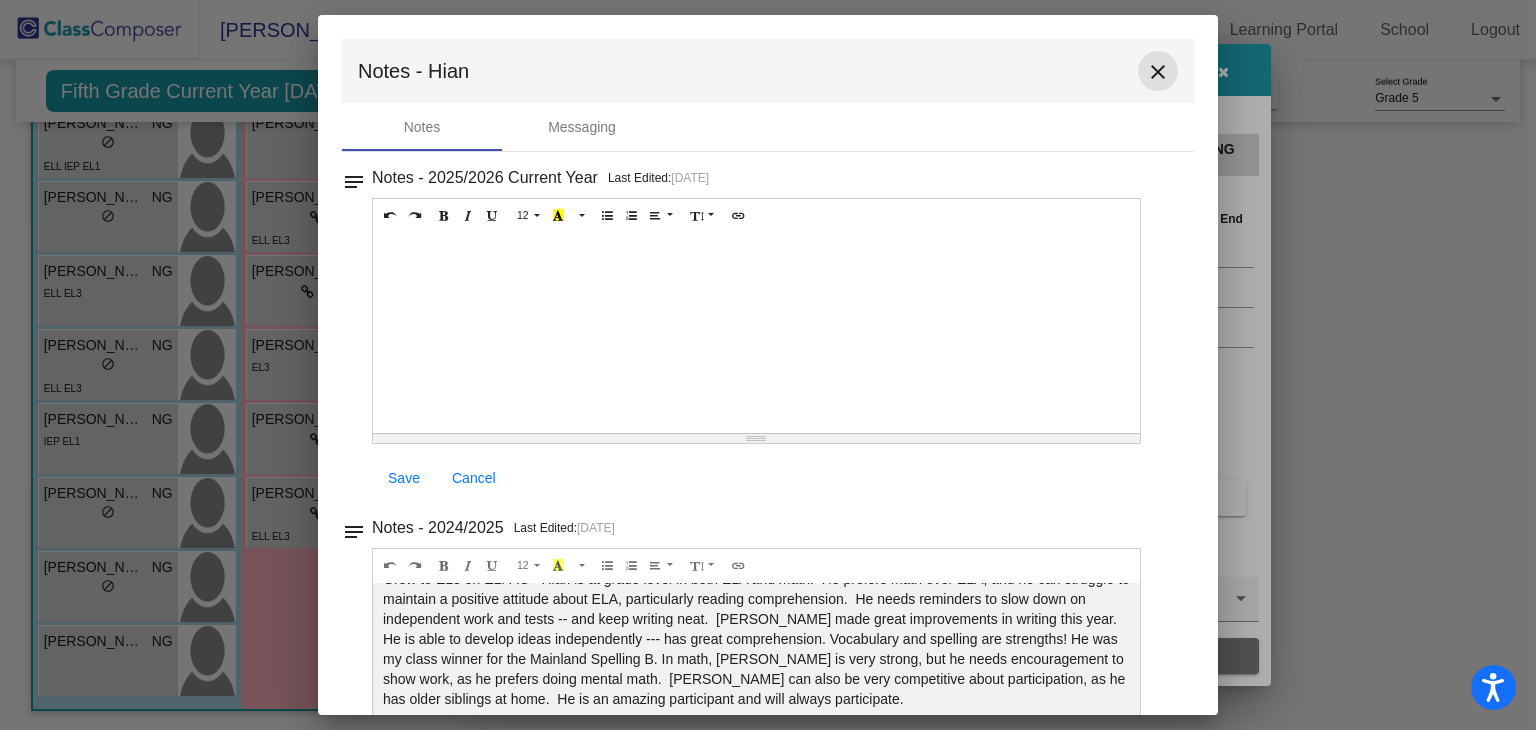 click on "close" at bounding box center [1158, 72] 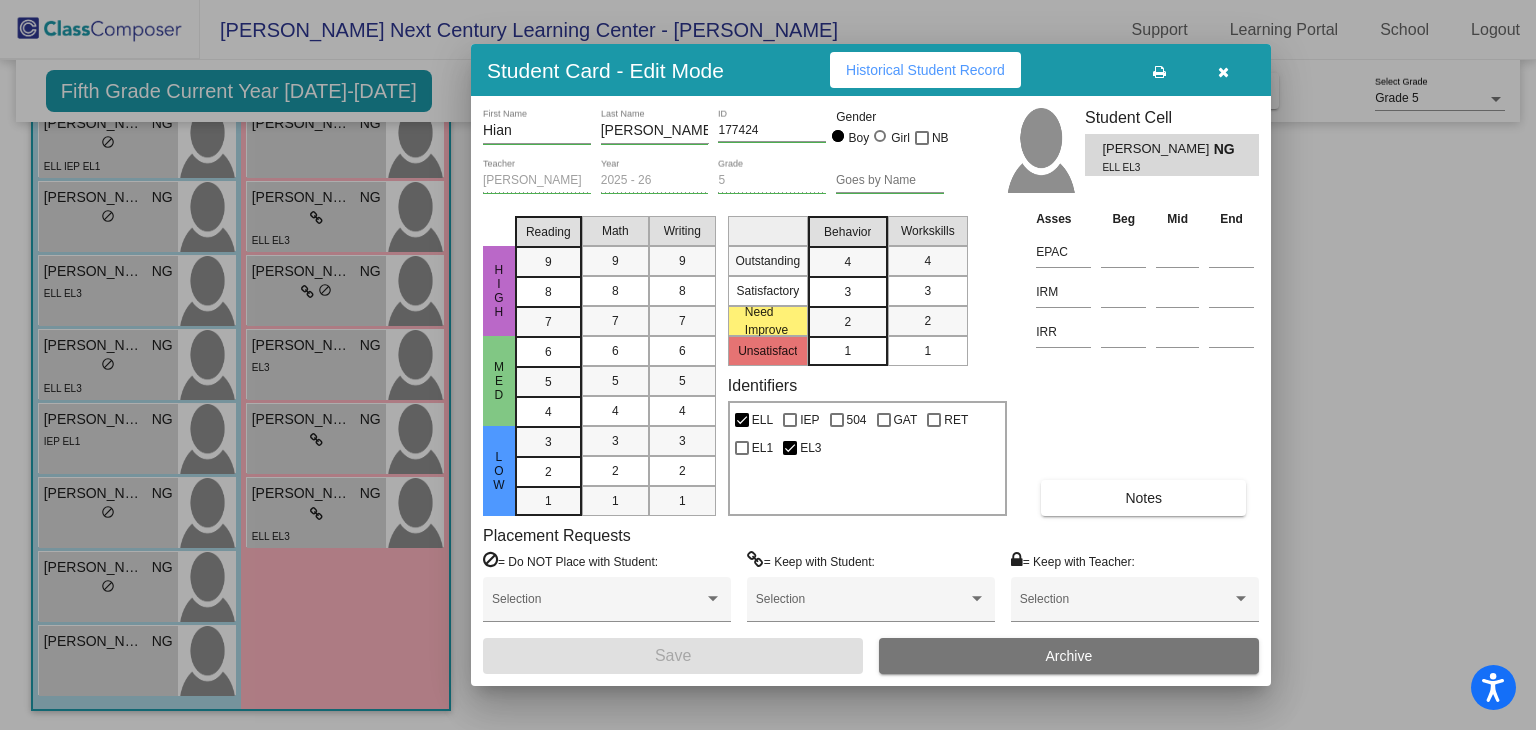 click on "Historical Student Record" at bounding box center (925, 70) 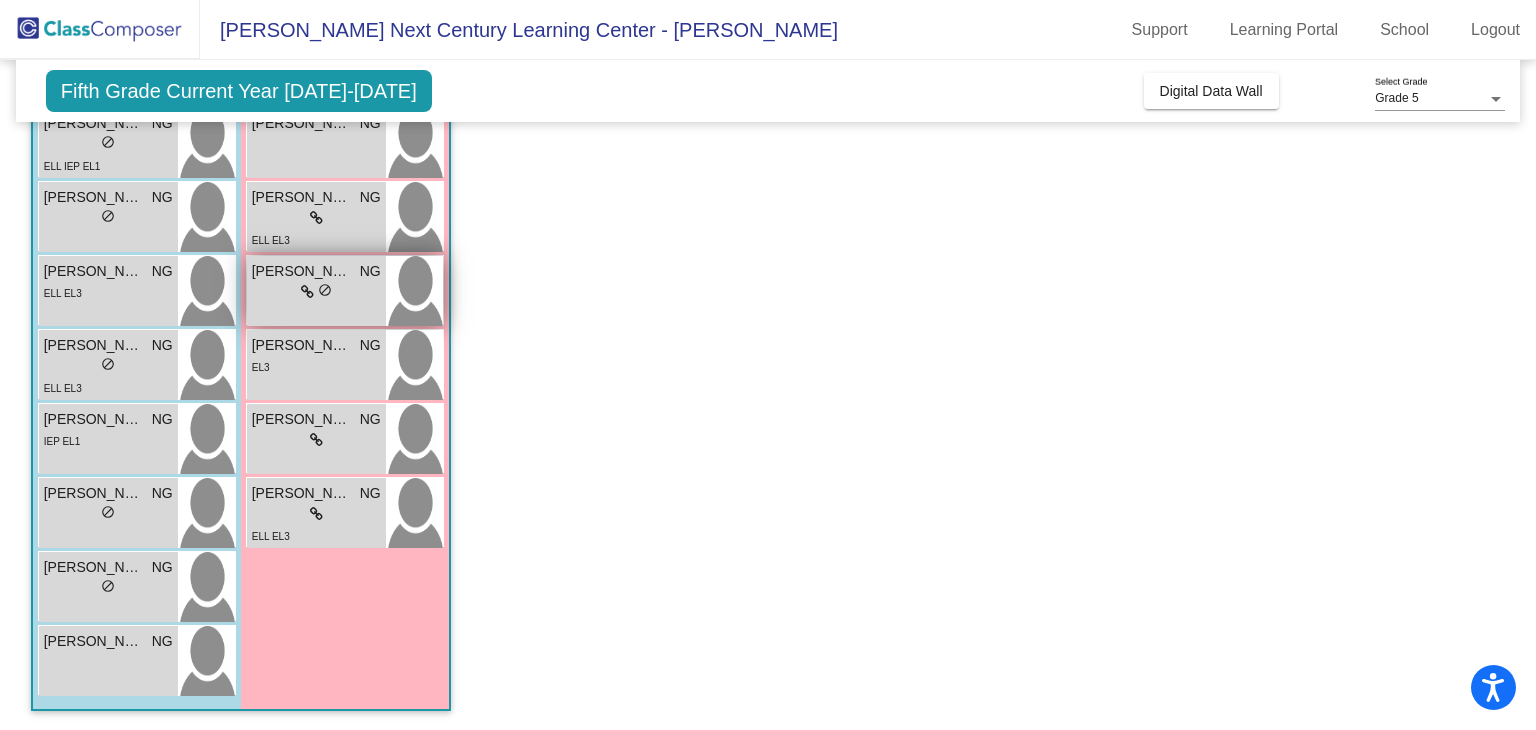 click on "lock do_not_disturb_alt" at bounding box center [316, 292] 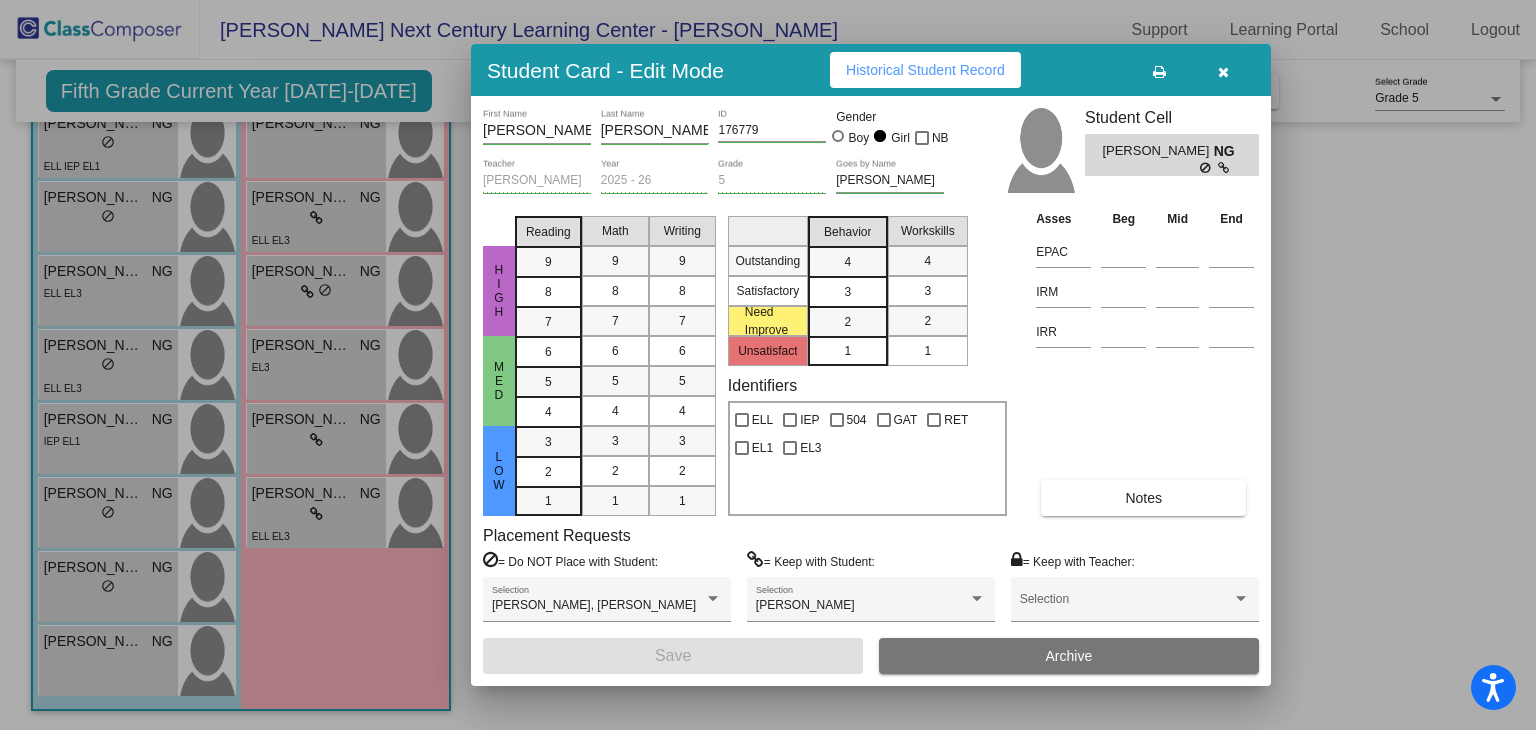 click on "Historical Student Record" at bounding box center (925, 70) 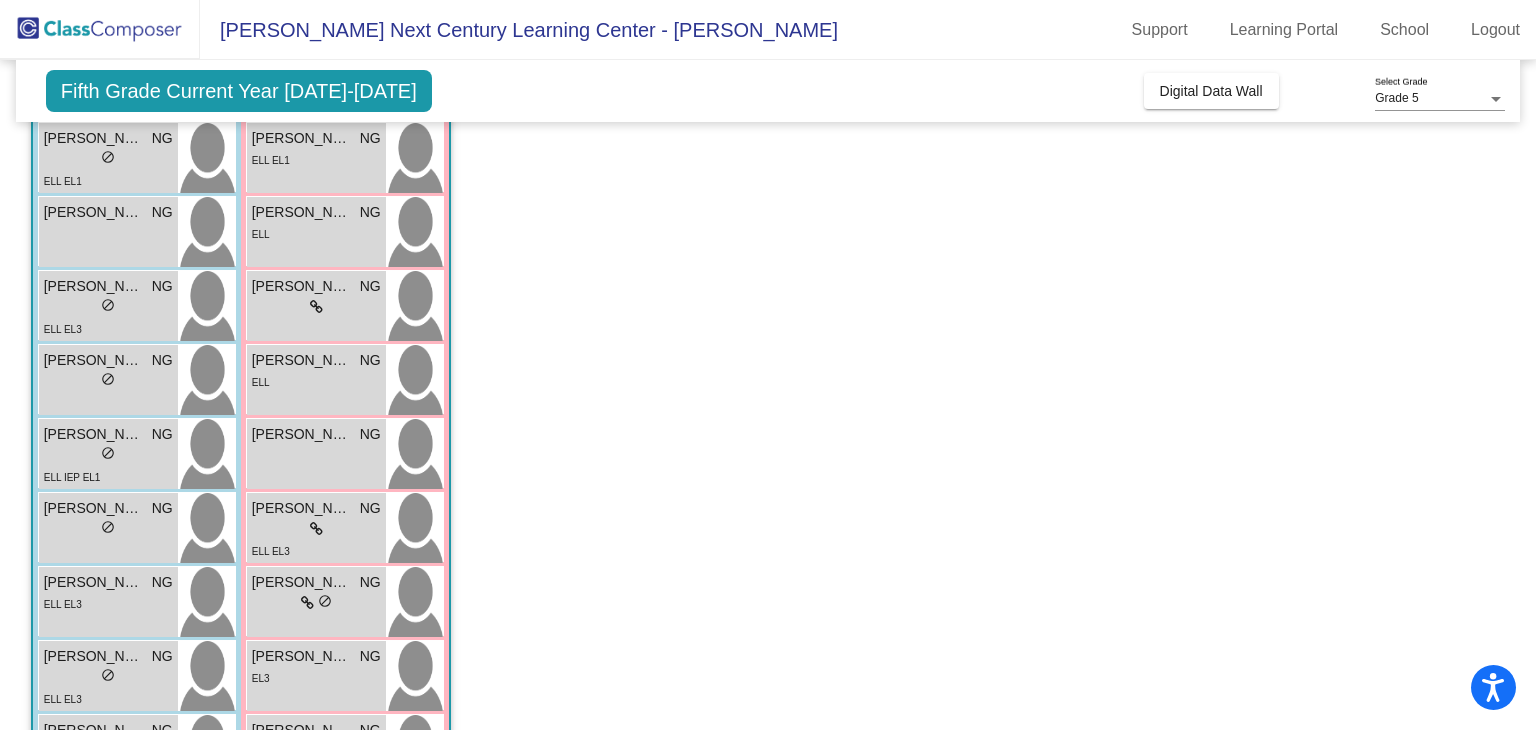 scroll, scrollTop: 104, scrollLeft: 0, axis: vertical 